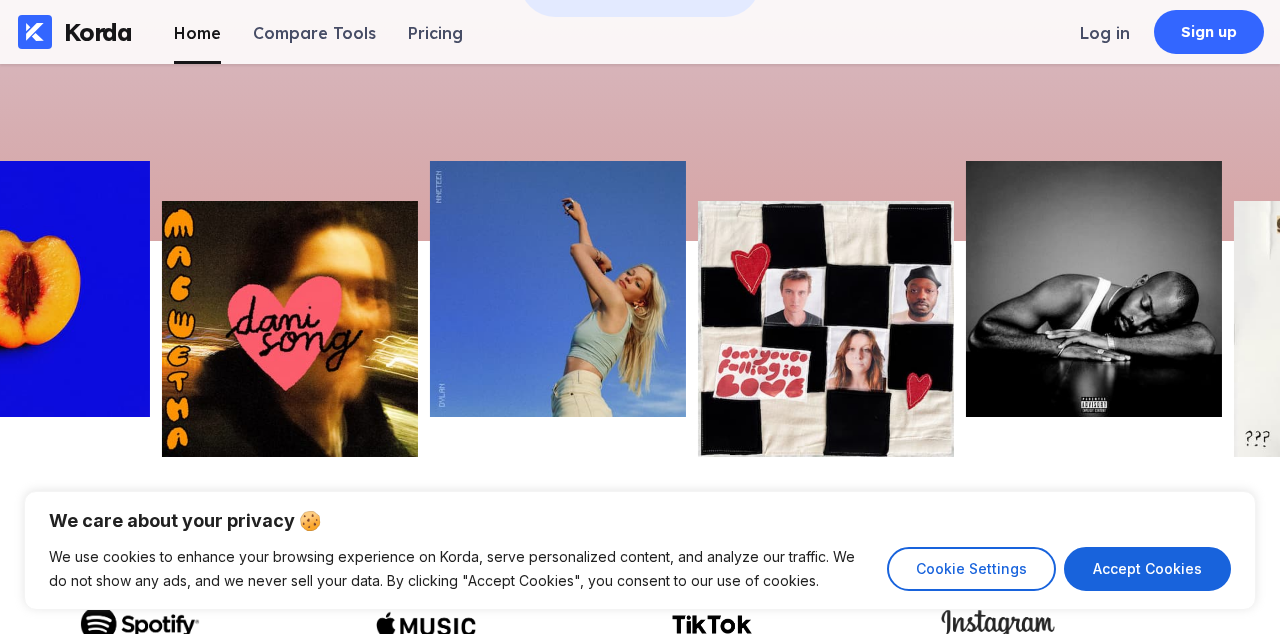 scroll, scrollTop: 523, scrollLeft: 0, axis: vertical 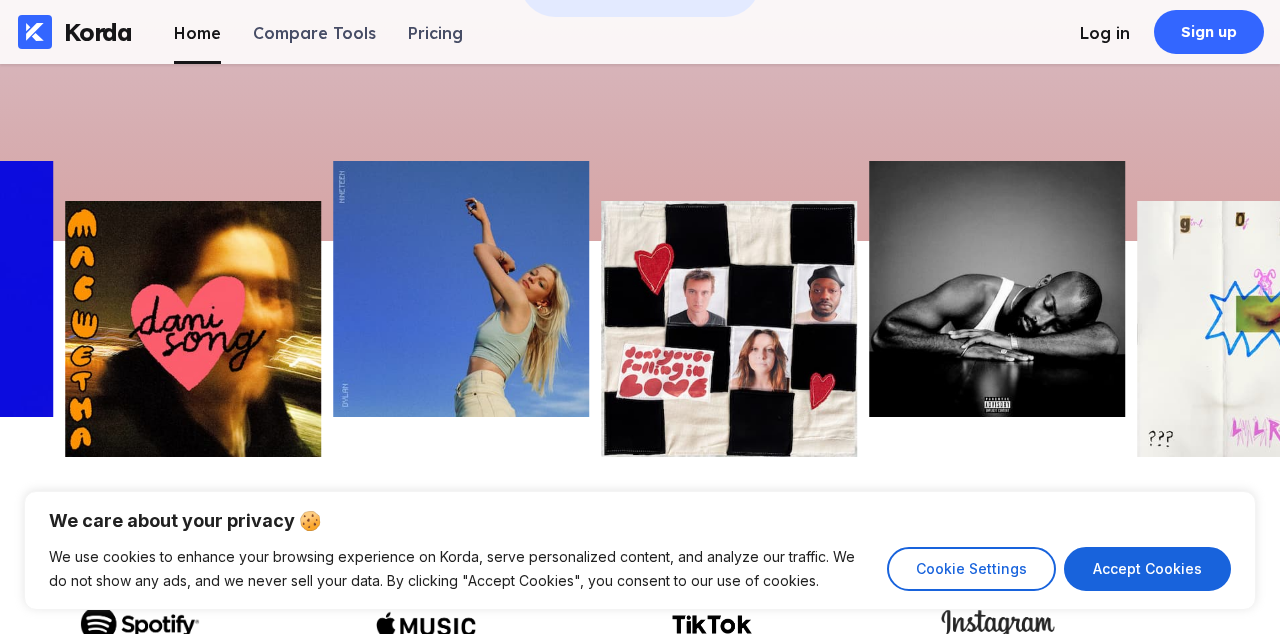 click on "Log in" at bounding box center [1105, 33] 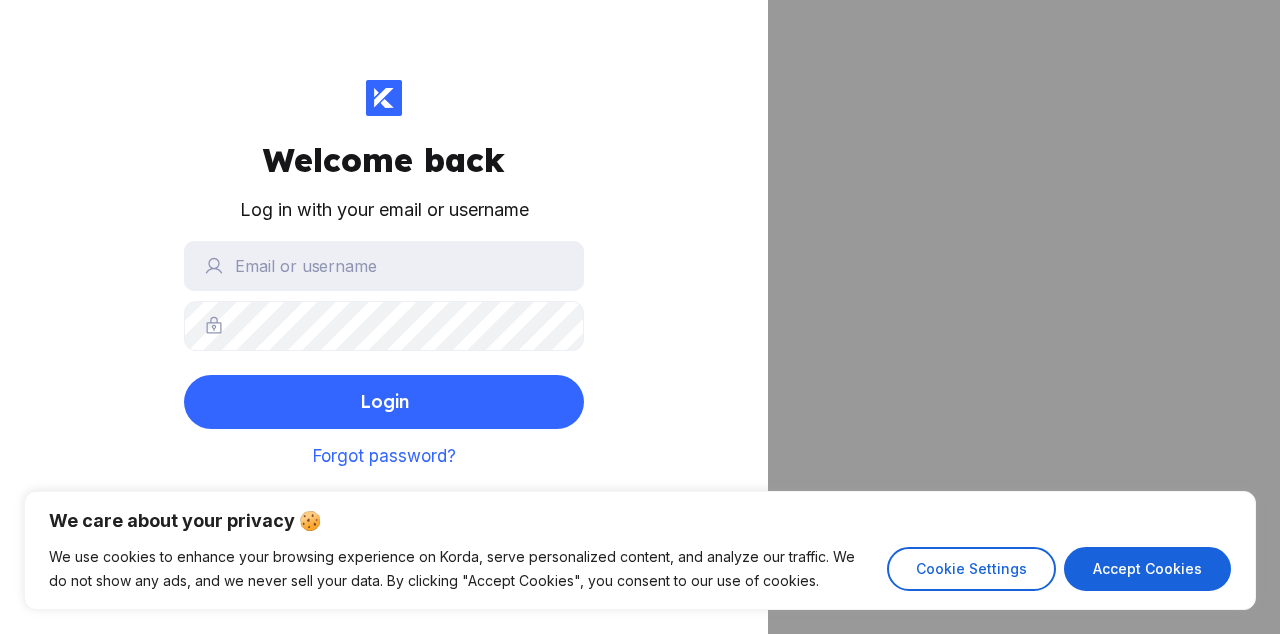 scroll, scrollTop: 0, scrollLeft: 0, axis: both 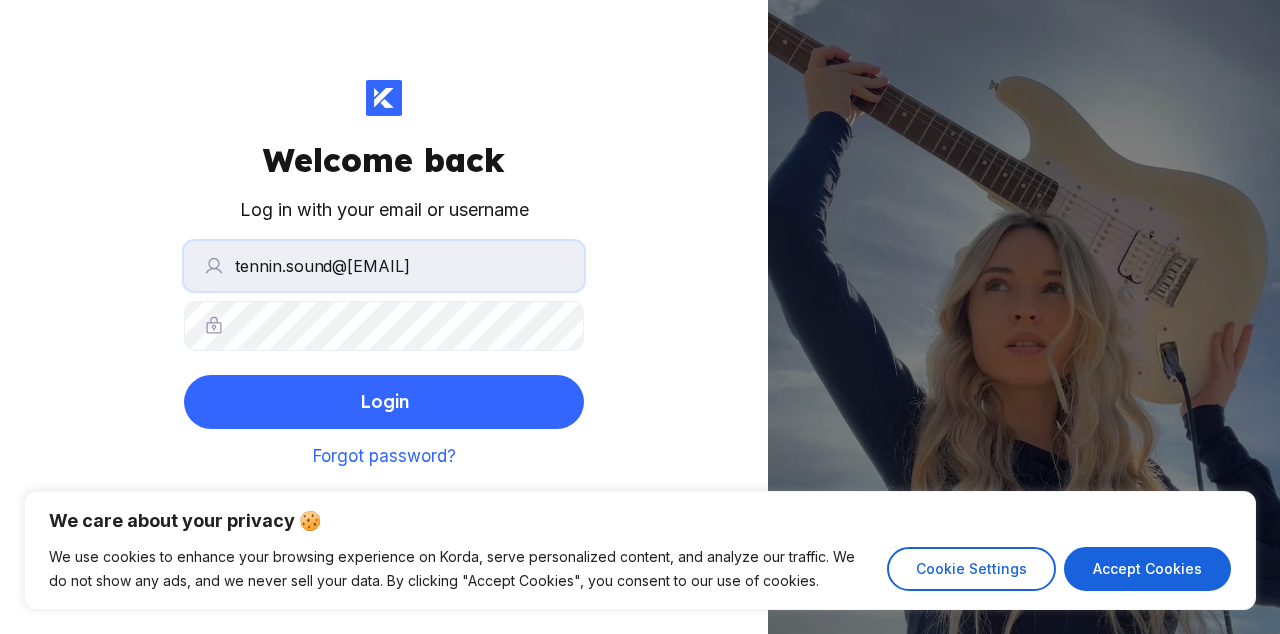 type on "tennin.sound@[EMAIL]" 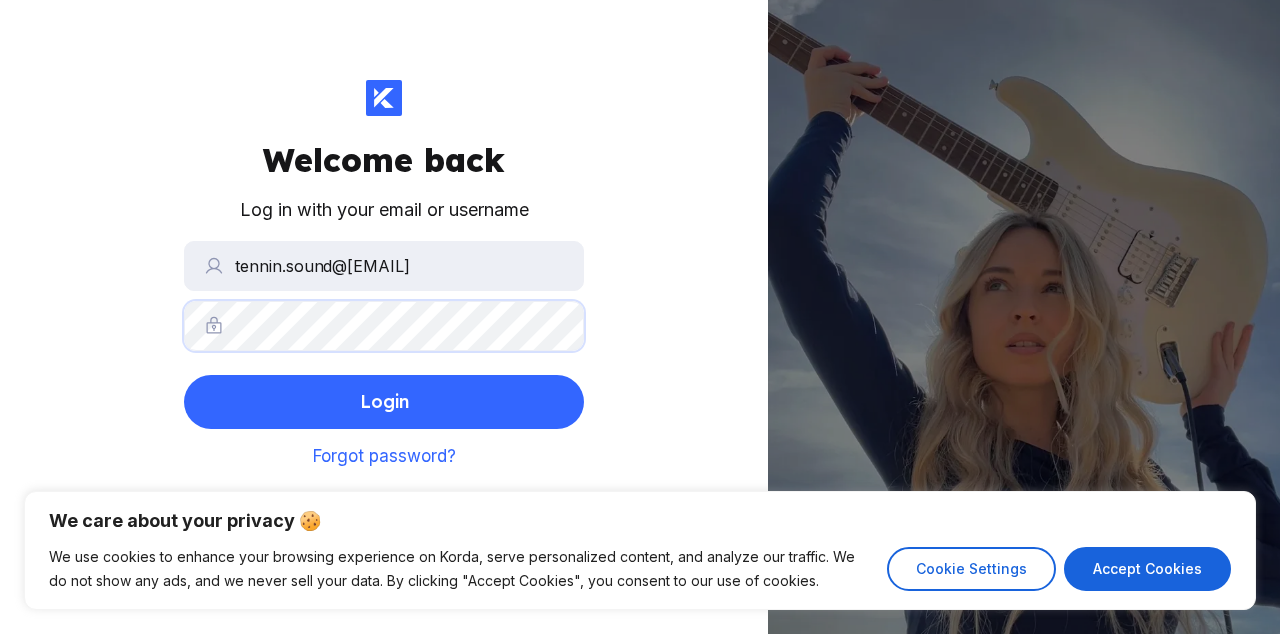 click on "Login" at bounding box center [384, 402] 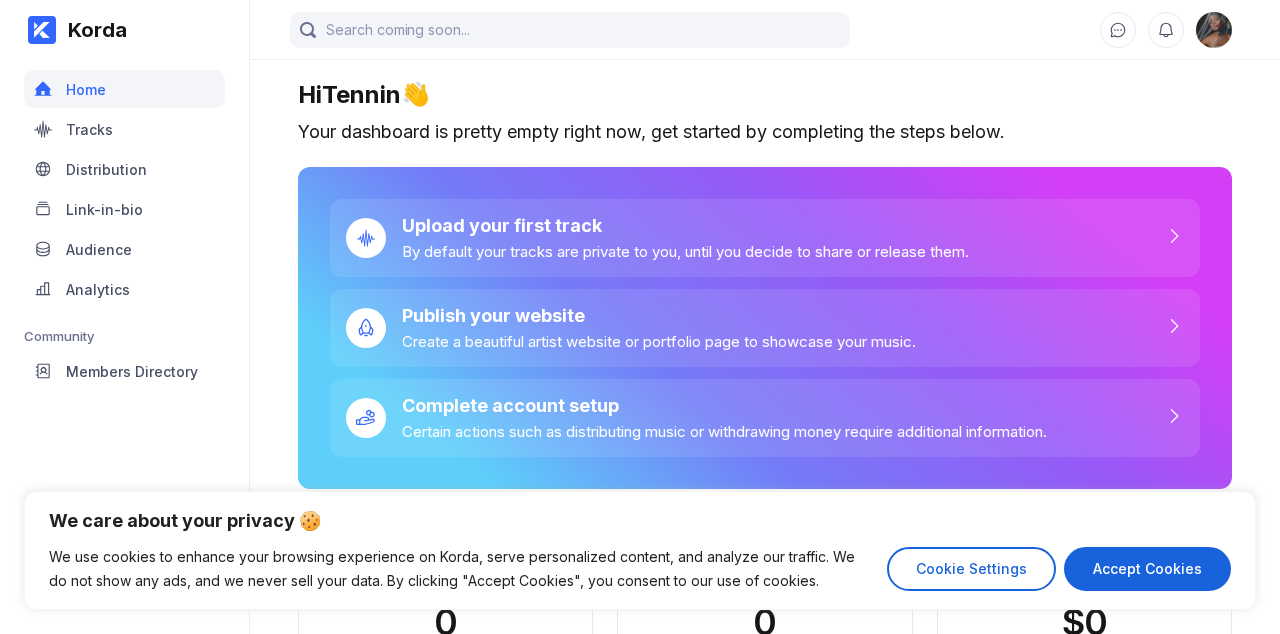 scroll, scrollTop: 155, scrollLeft: 0, axis: vertical 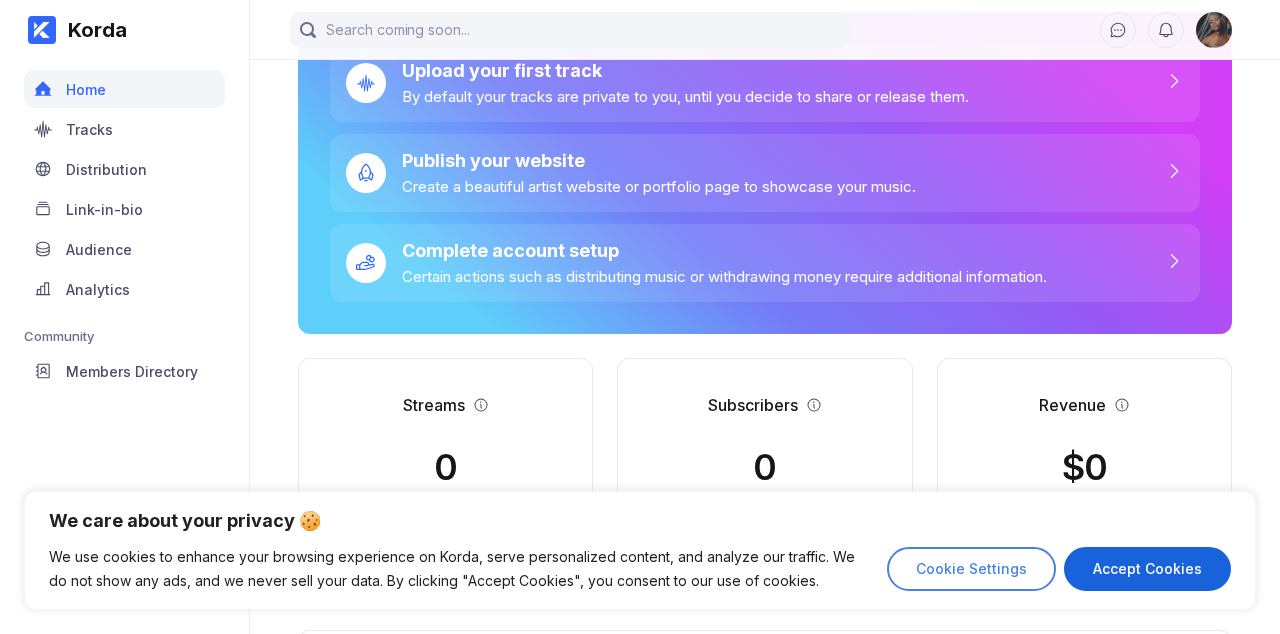 click on "Cookie Settings" at bounding box center (971, 569) 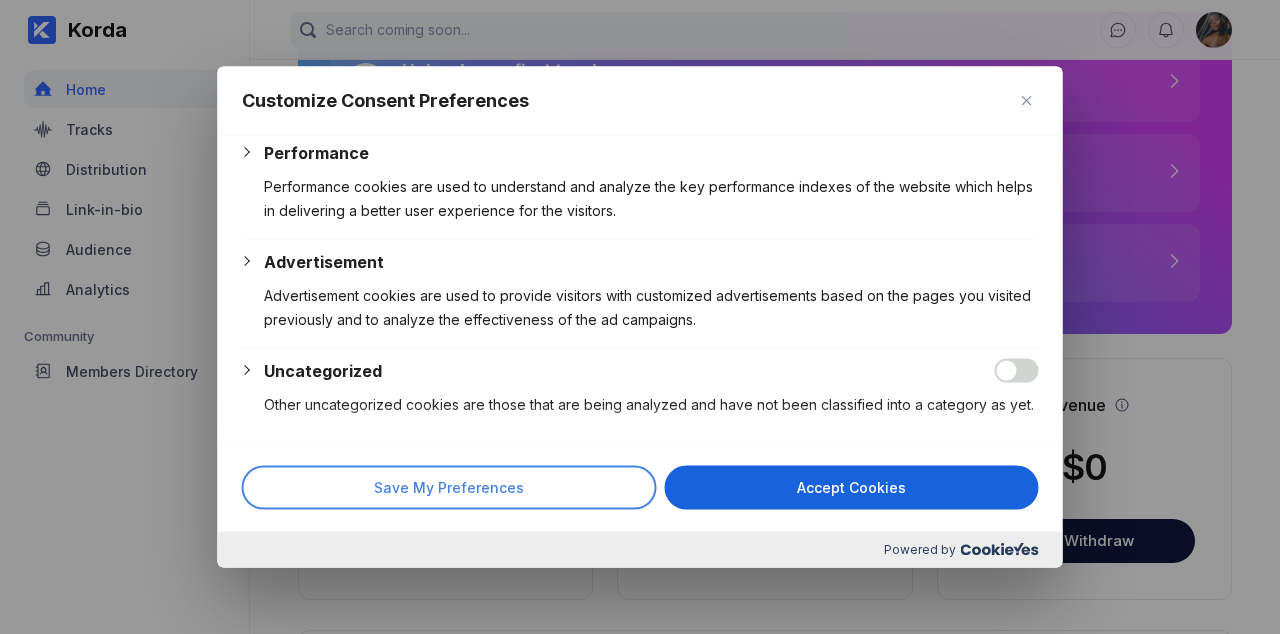 scroll, scrollTop: 453, scrollLeft: 0, axis: vertical 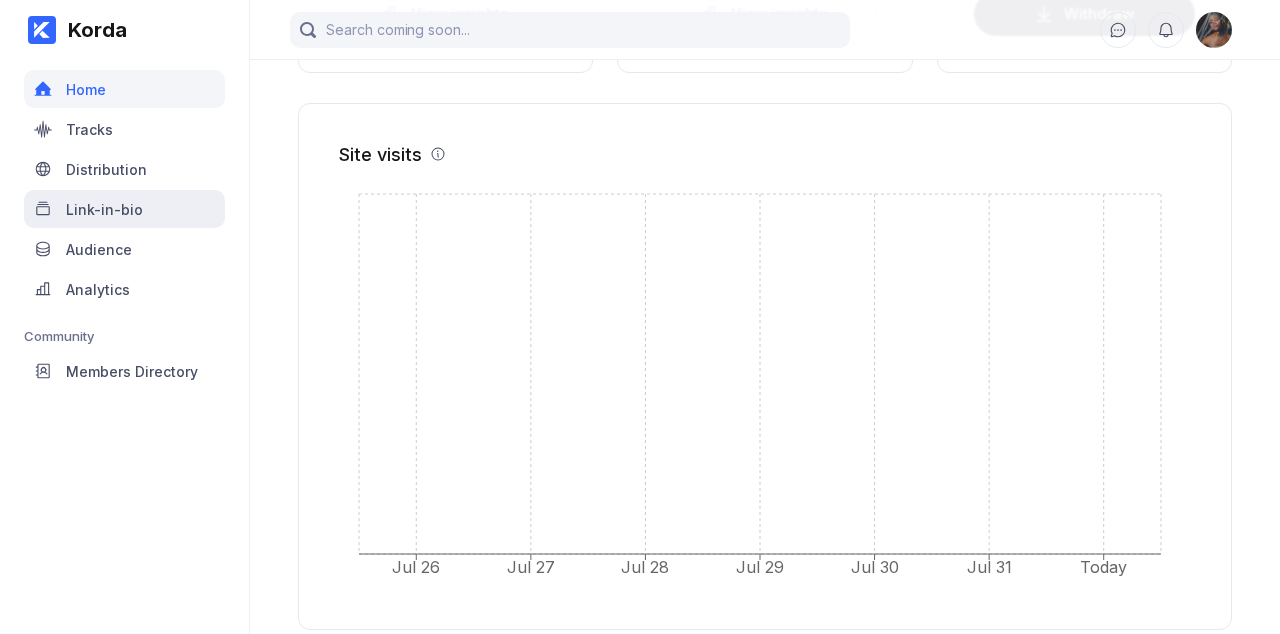 click on "Link-in-bio" at bounding box center [124, 209] 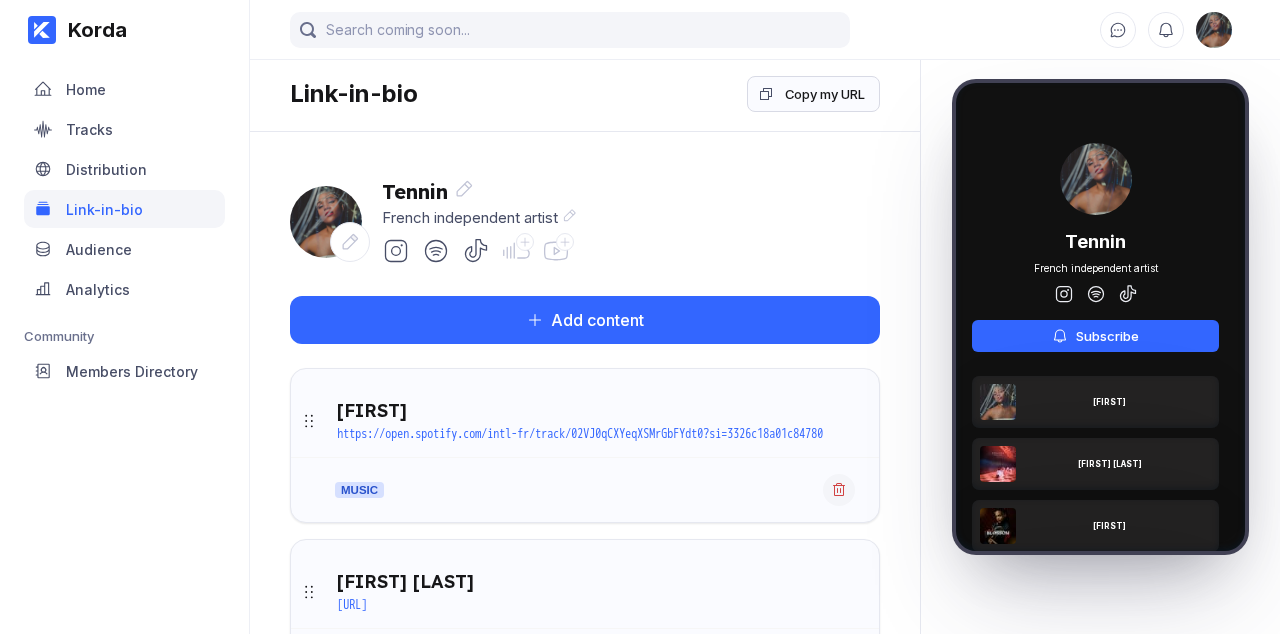 scroll, scrollTop: 0, scrollLeft: 0, axis: both 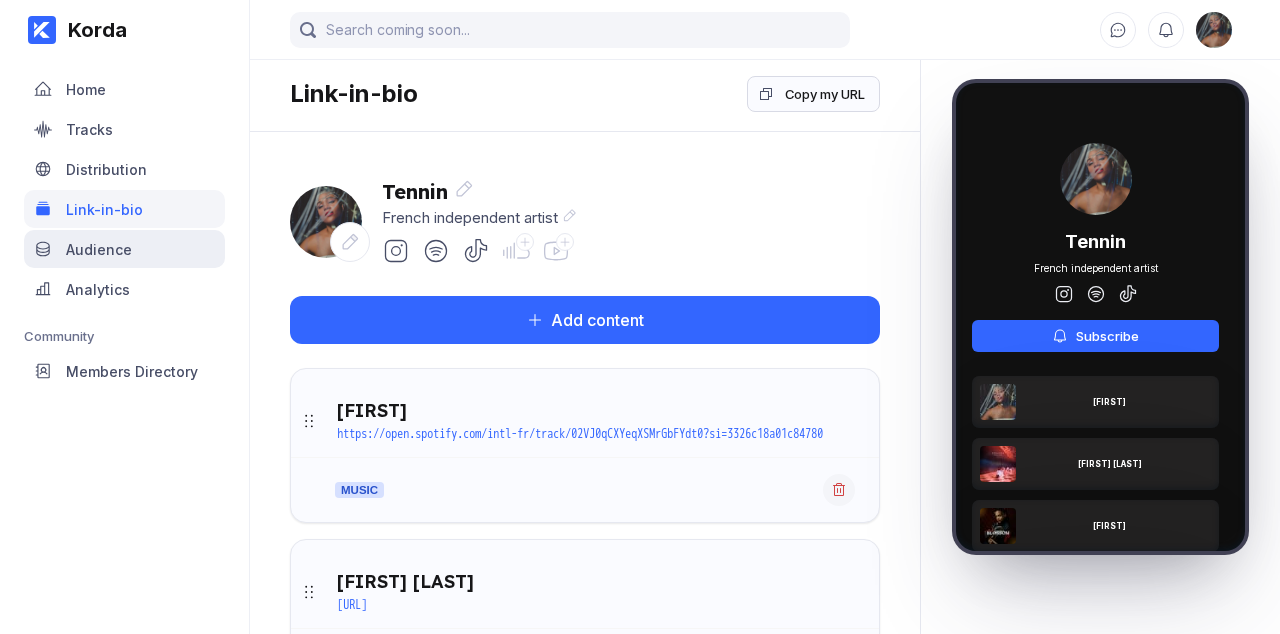 click on "Audience" at bounding box center [99, 249] 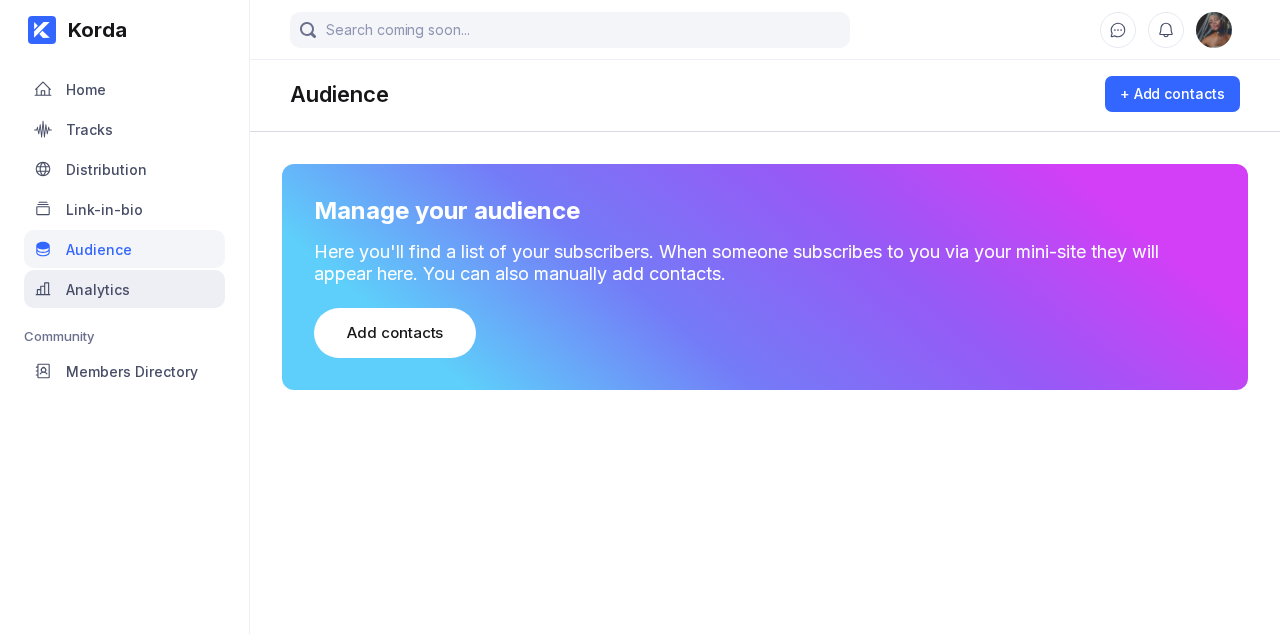 scroll, scrollTop: 0, scrollLeft: 0, axis: both 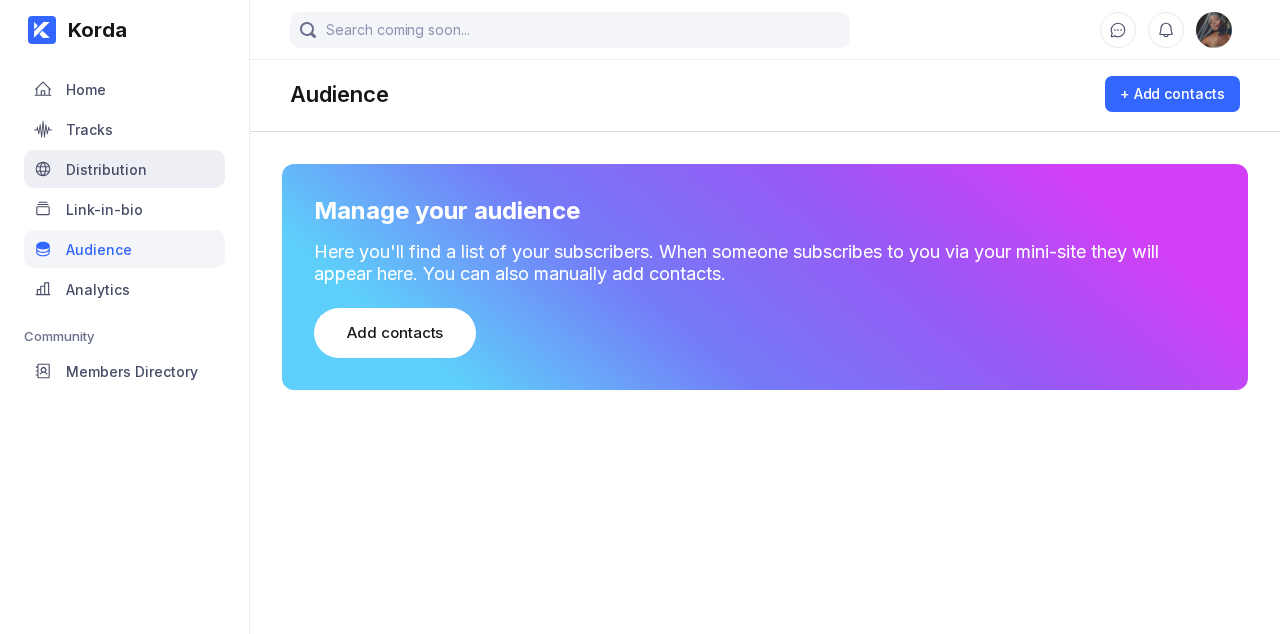 click on "Distribution" at bounding box center (124, 169) 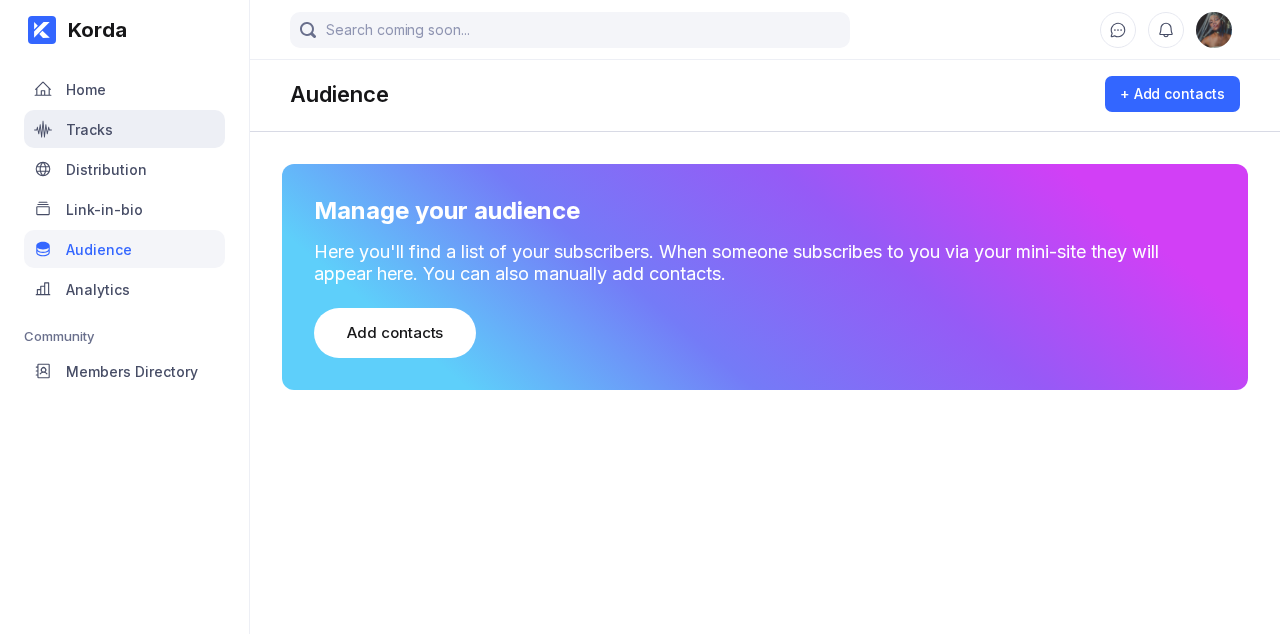 click on "Tracks" at bounding box center (124, 129) 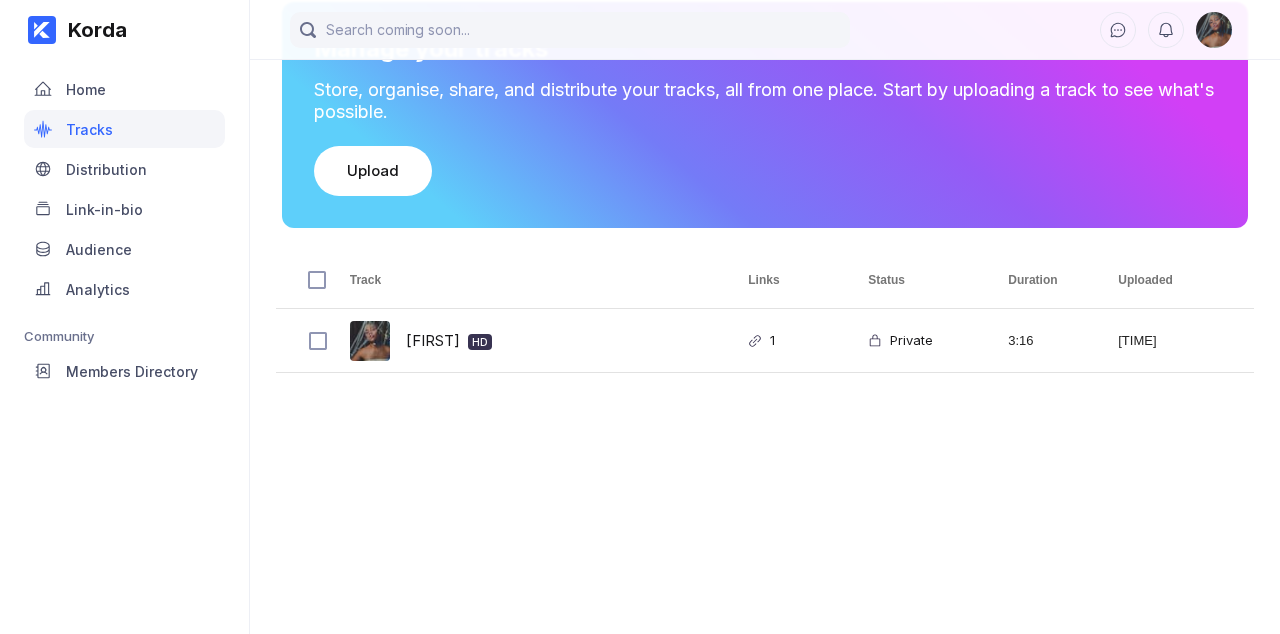 scroll, scrollTop: 164, scrollLeft: 0, axis: vertical 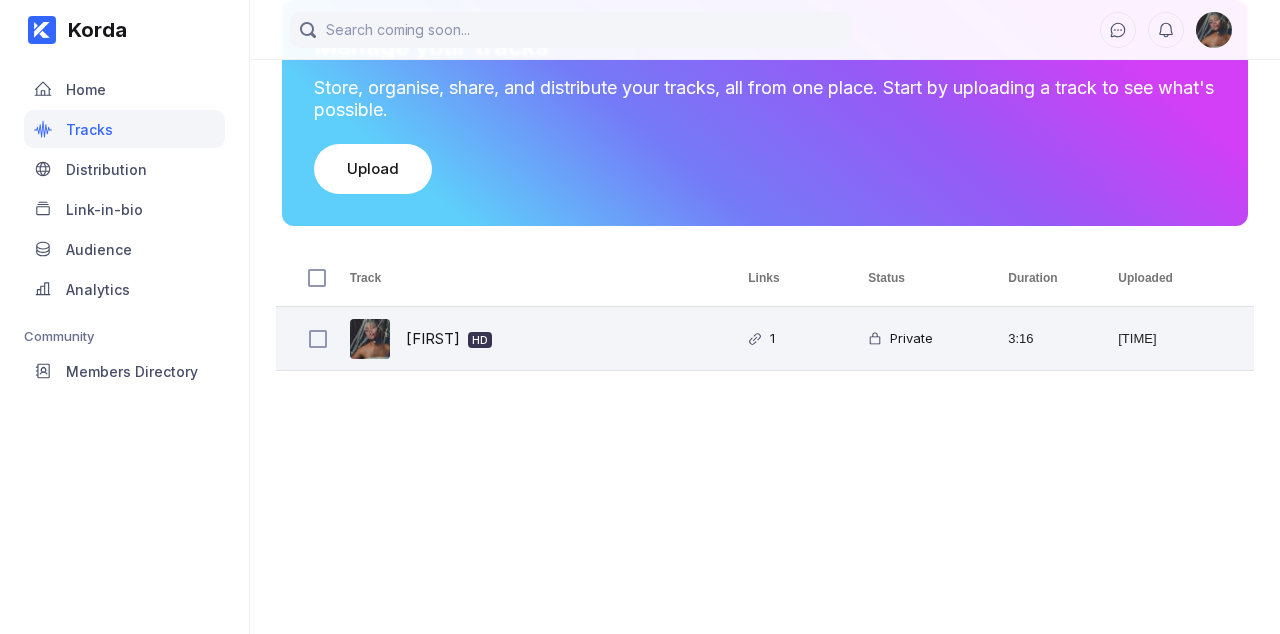 click on "1" at bounding box center [768, 338] 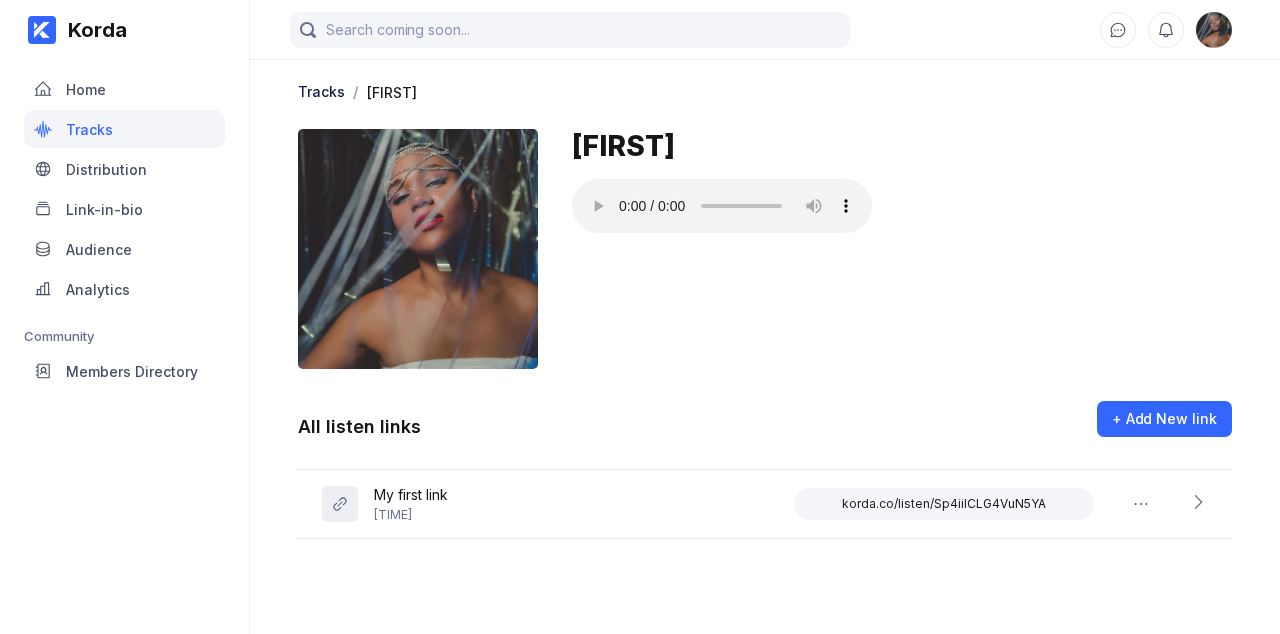 scroll, scrollTop: 0, scrollLeft: 0, axis: both 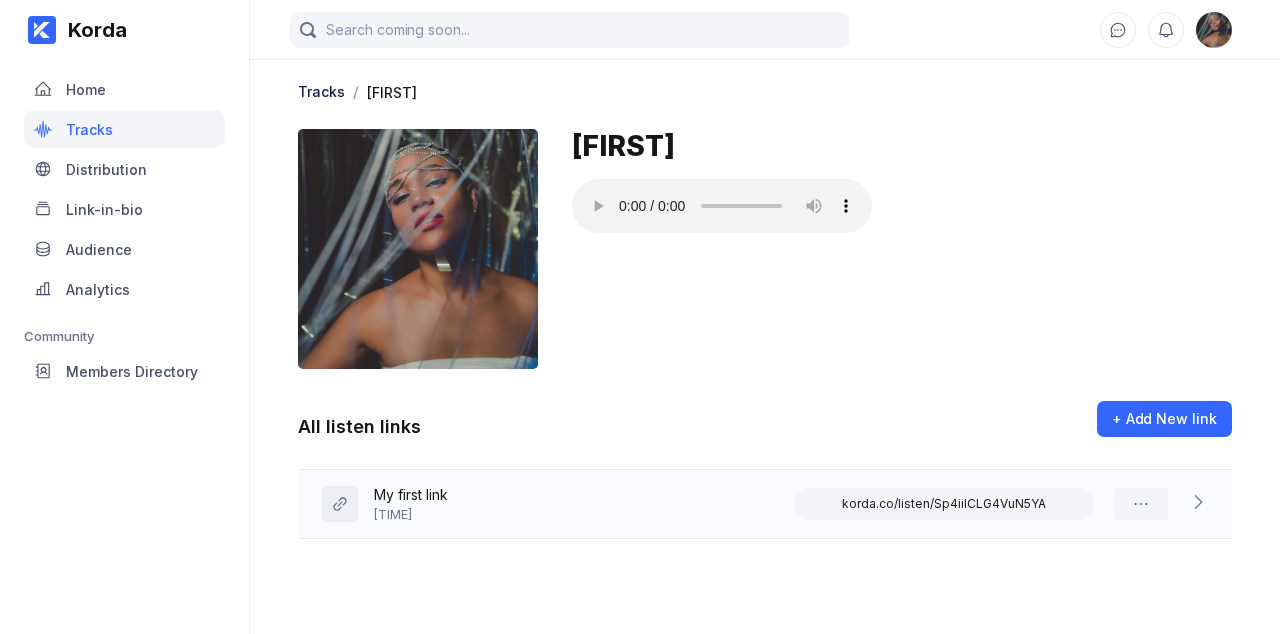 click at bounding box center [1141, 504] 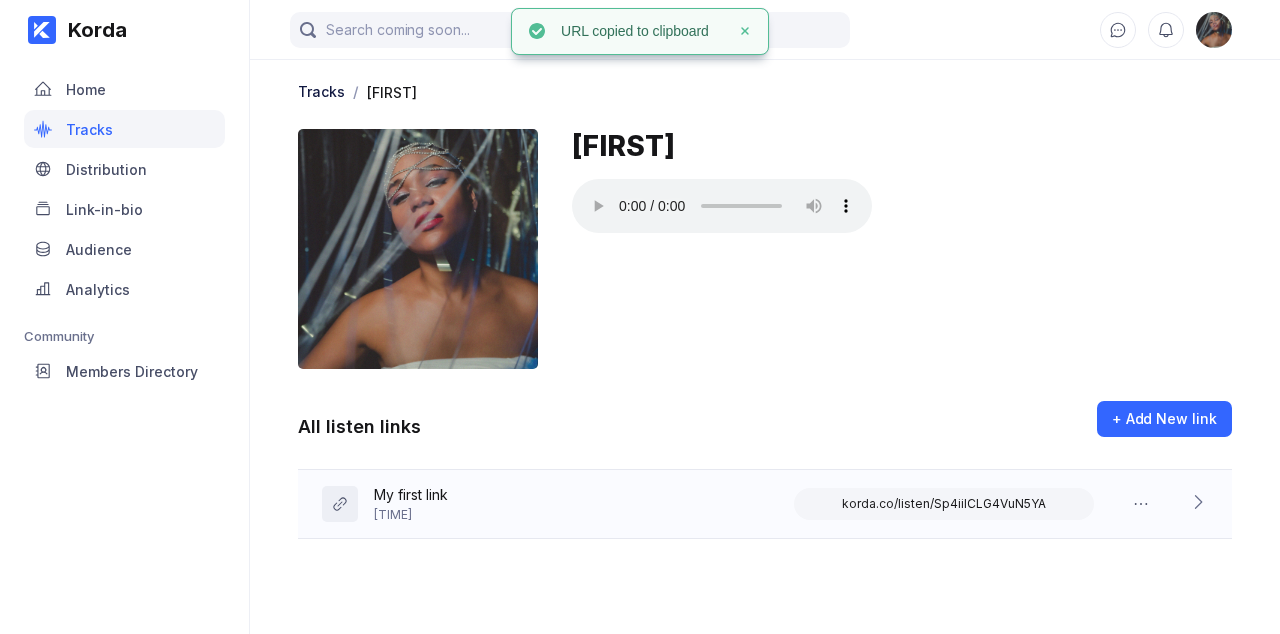 click 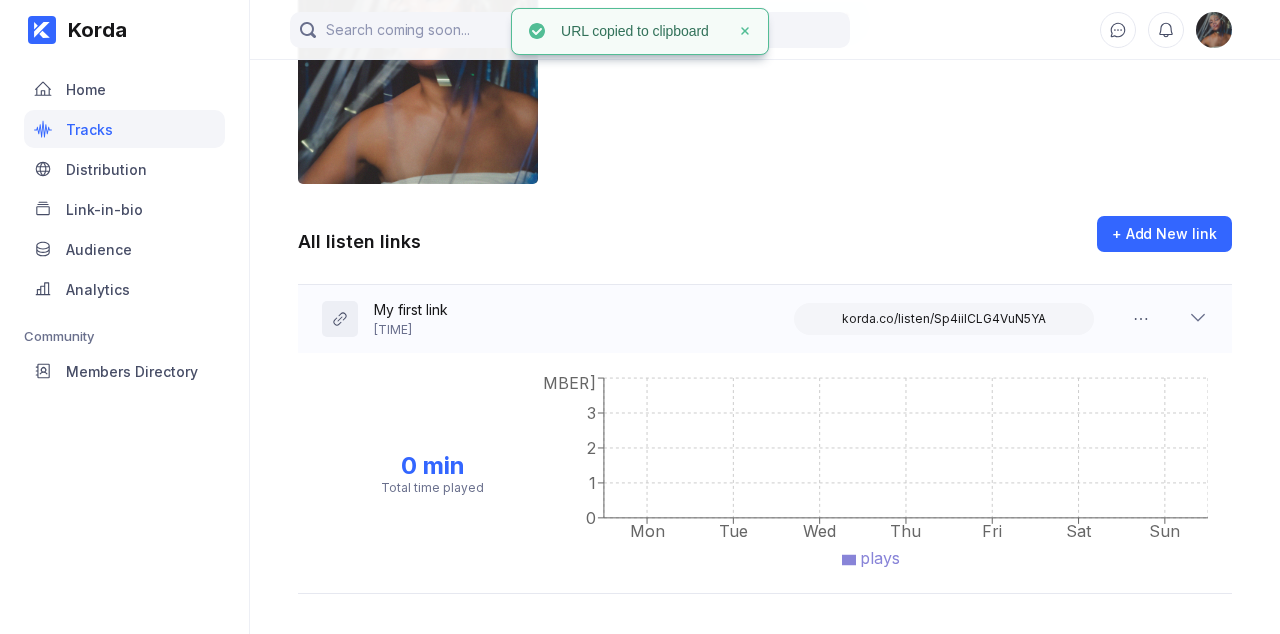 scroll, scrollTop: 185, scrollLeft: 0, axis: vertical 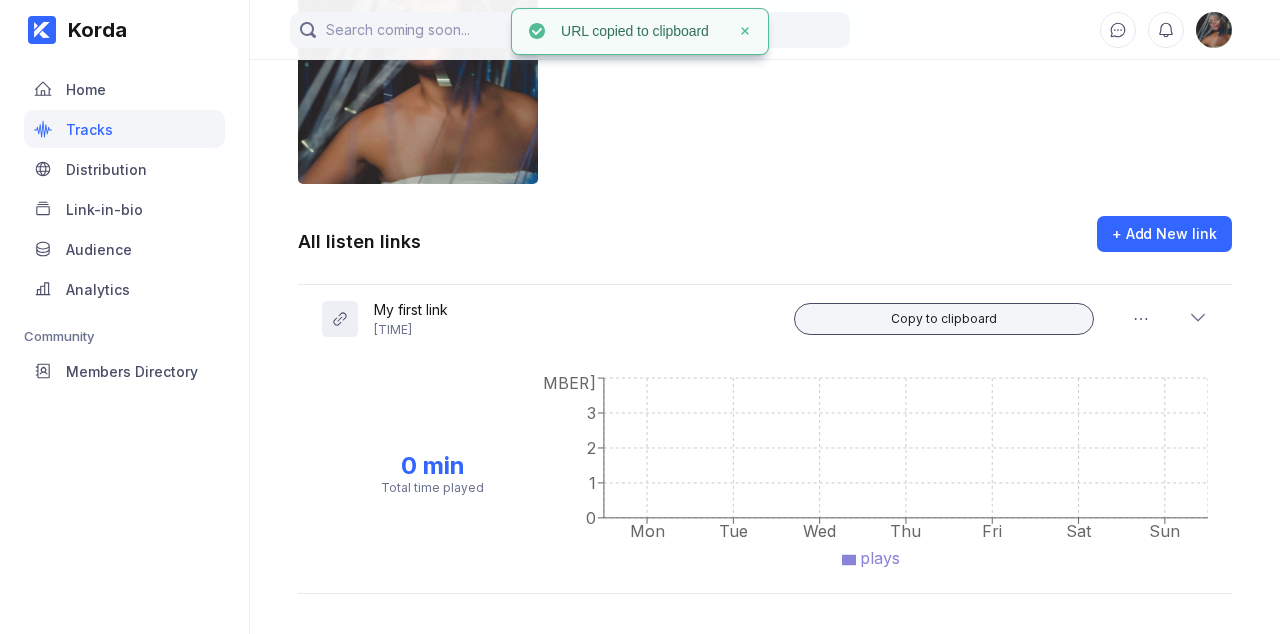 click on "Copy to clipboard" at bounding box center (944, 319) 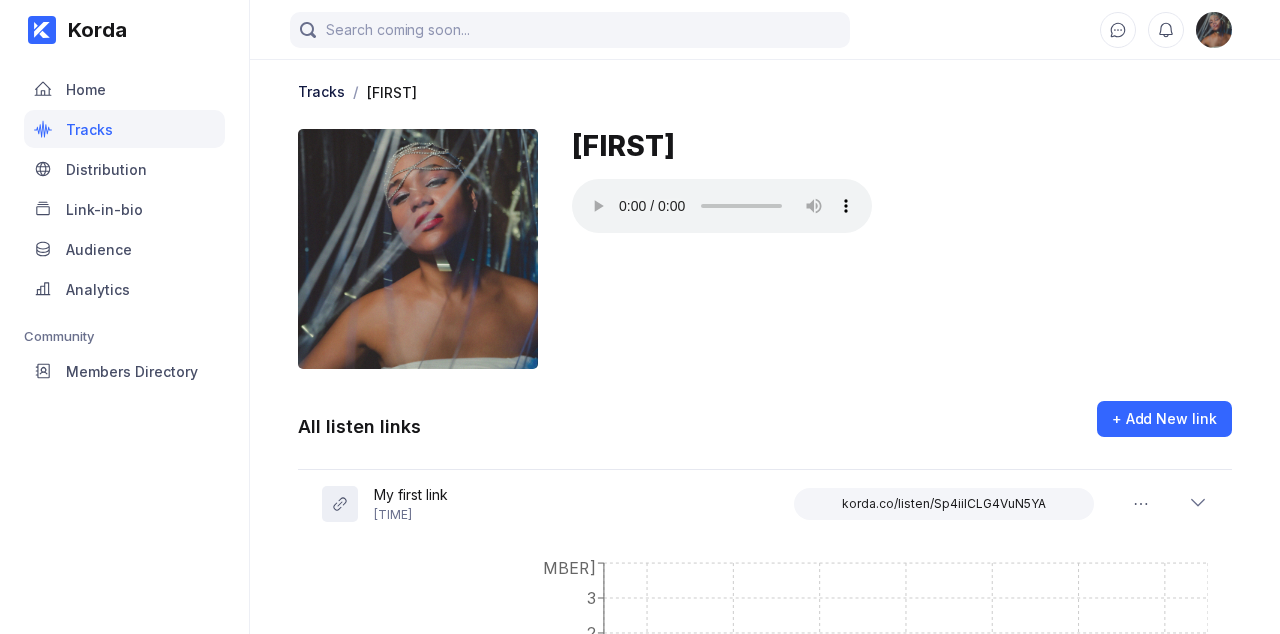 scroll, scrollTop: 0, scrollLeft: 0, axis: both 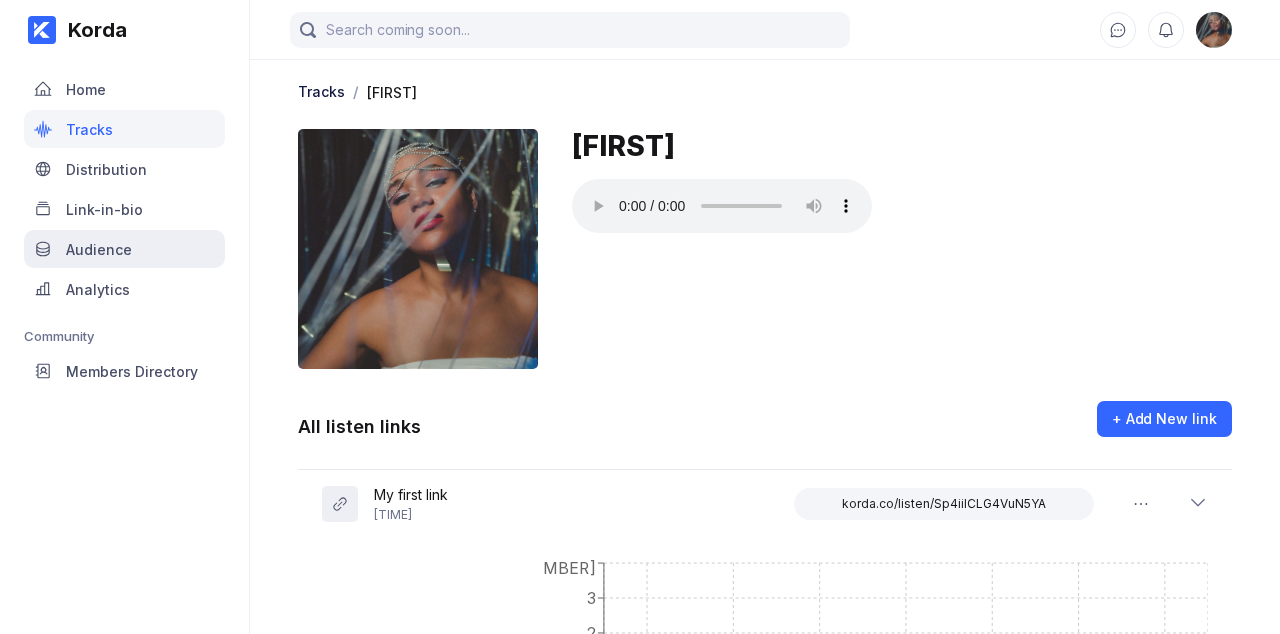 click on "Audience" at bounding box center (99, 249) 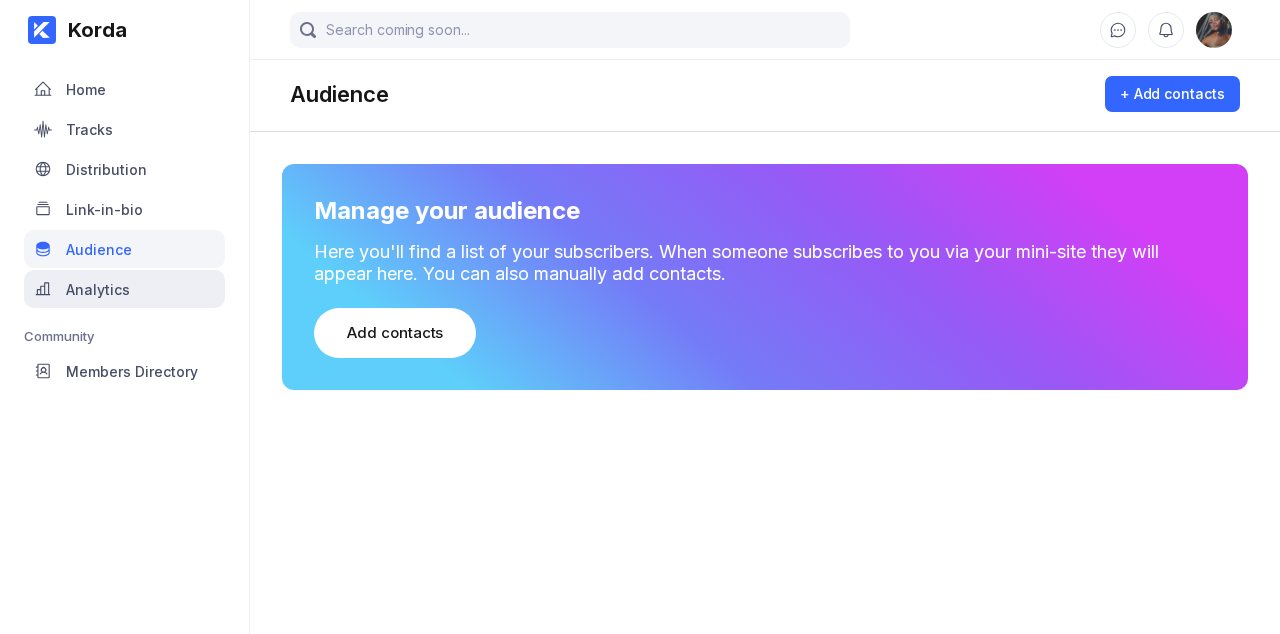 click on "Analytics" at bounding box center [124, 289] 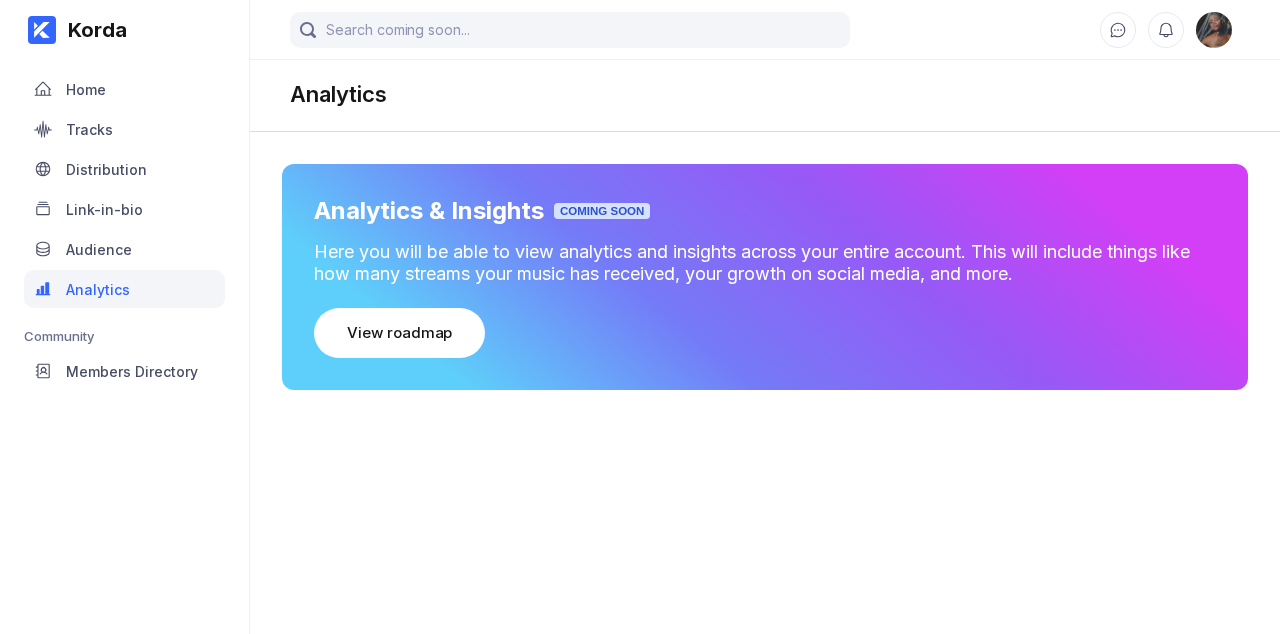 scroll, scrollTop: 0, scrollLeft: 0, axis: both 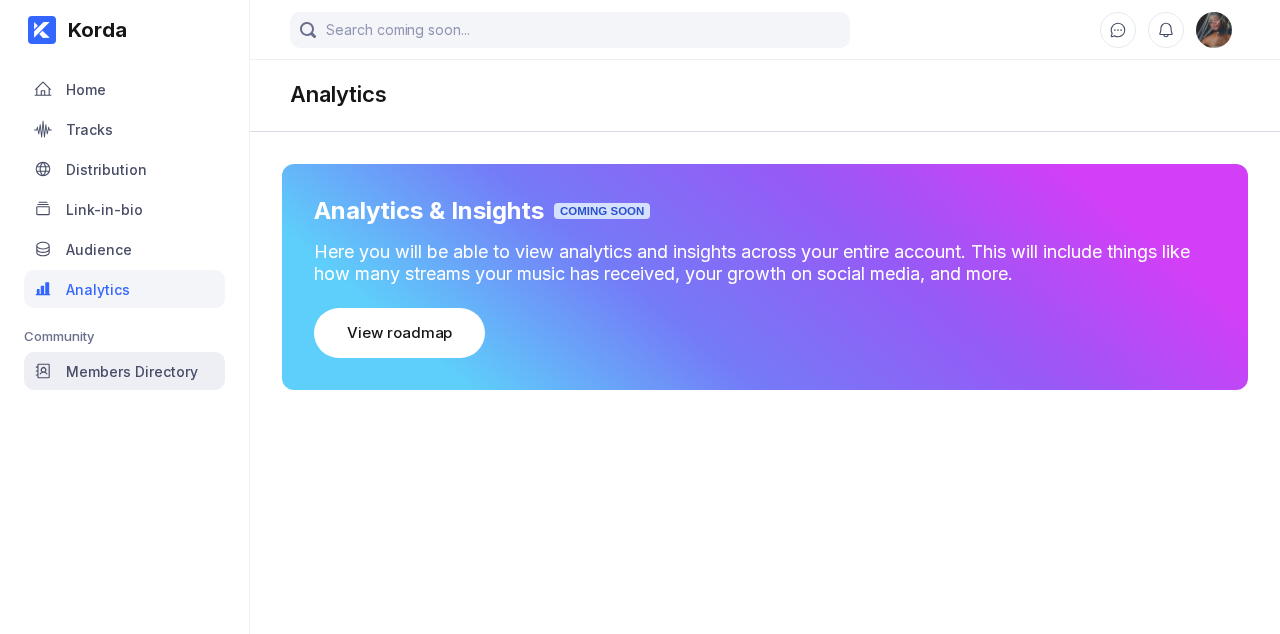 click on "Members Directory" at bounding box center (132, 371) 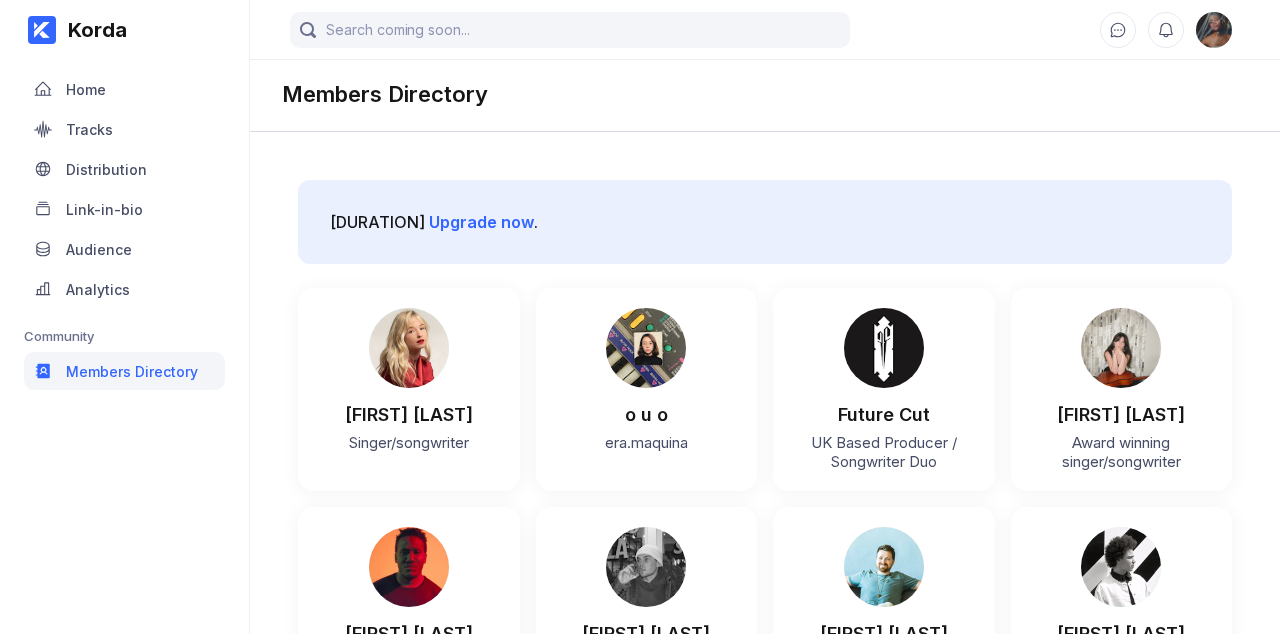 scroll, scrollTop: 0, scrollLeft: 0, axis: both 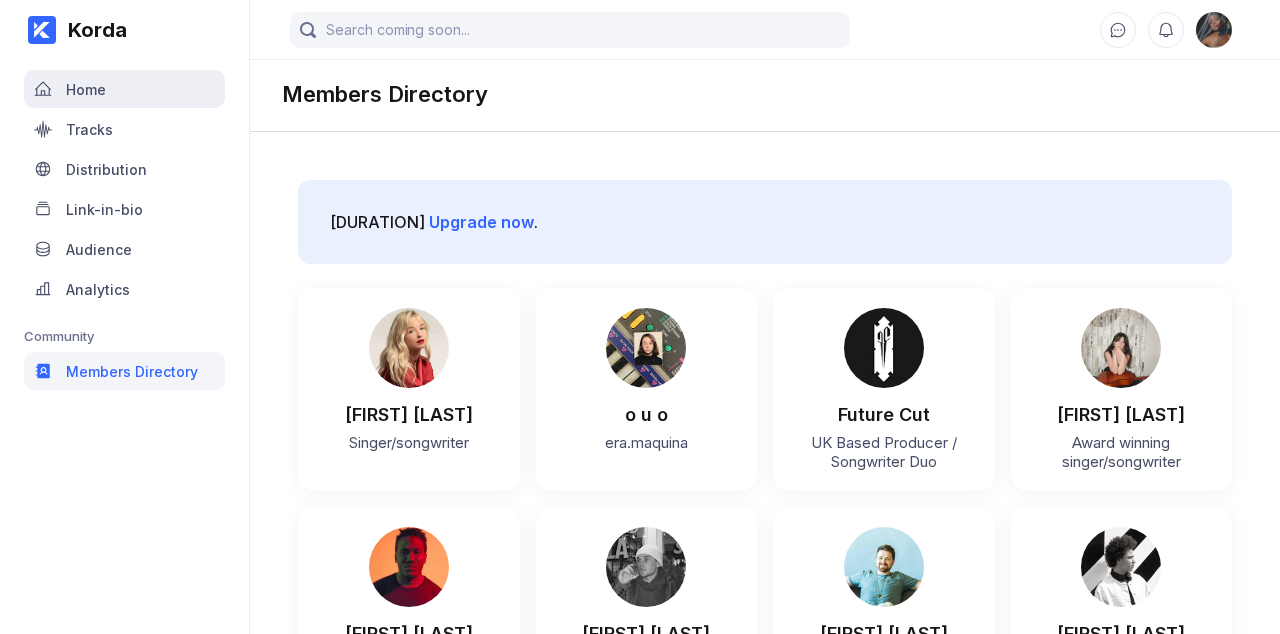 click on "Home" at bounding box center (124, 89) 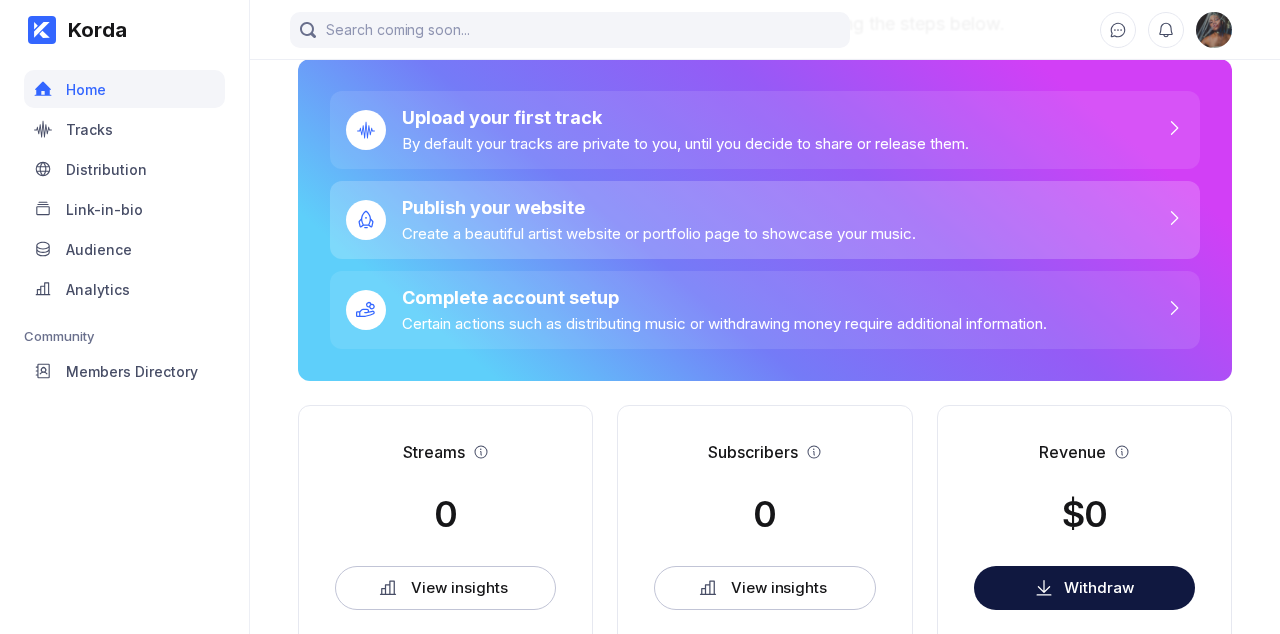 scroll, scrollTop: 116, scrollLeft: 0, axis: vertical 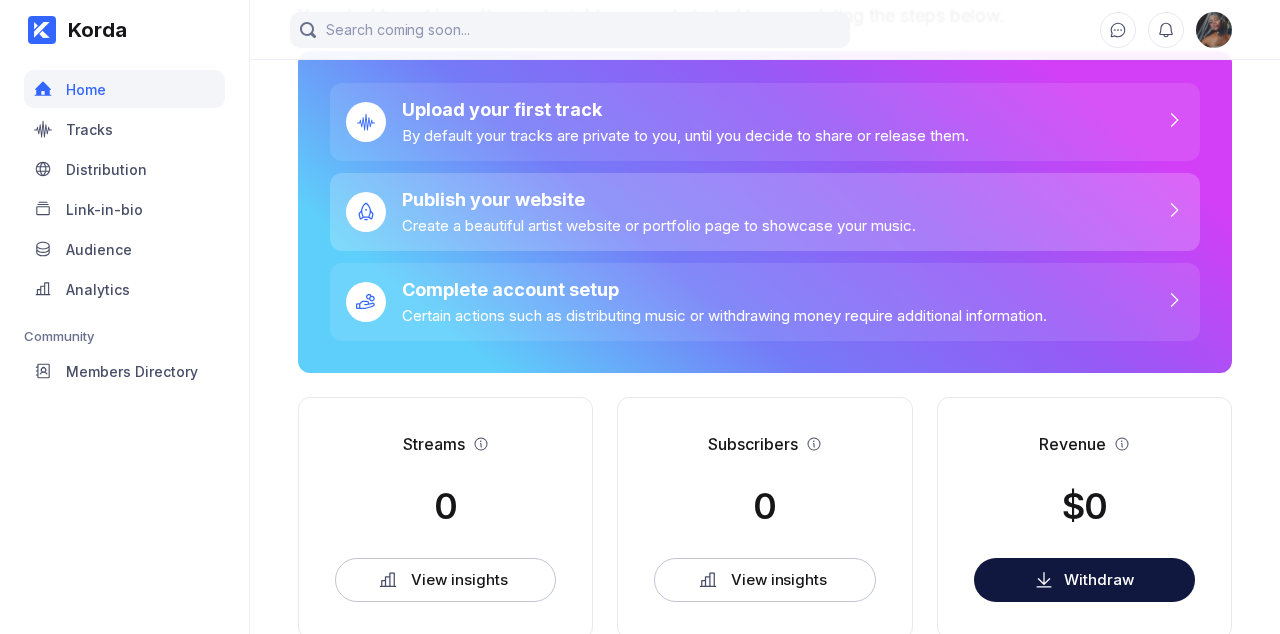click on "Publish your website Create a beautiful artist website or portfolio page to showcase your music." at bounding box center [765, 212] 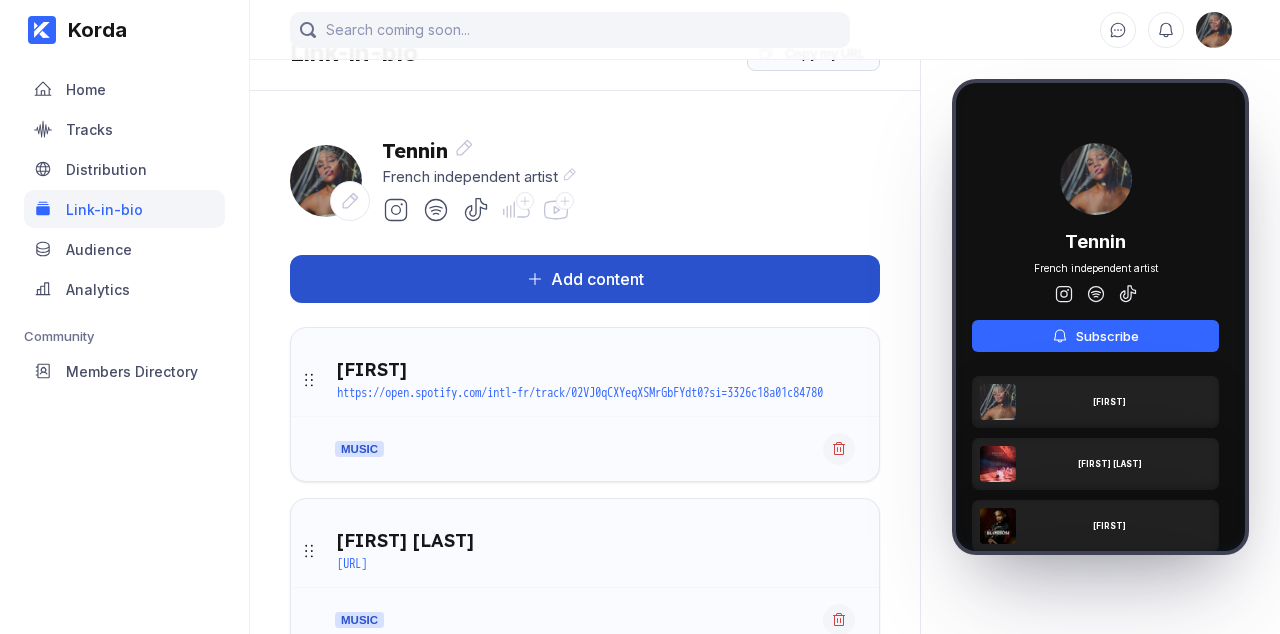 scroll, scrollTop: 50, scrollLeft: 0, axis: vertical 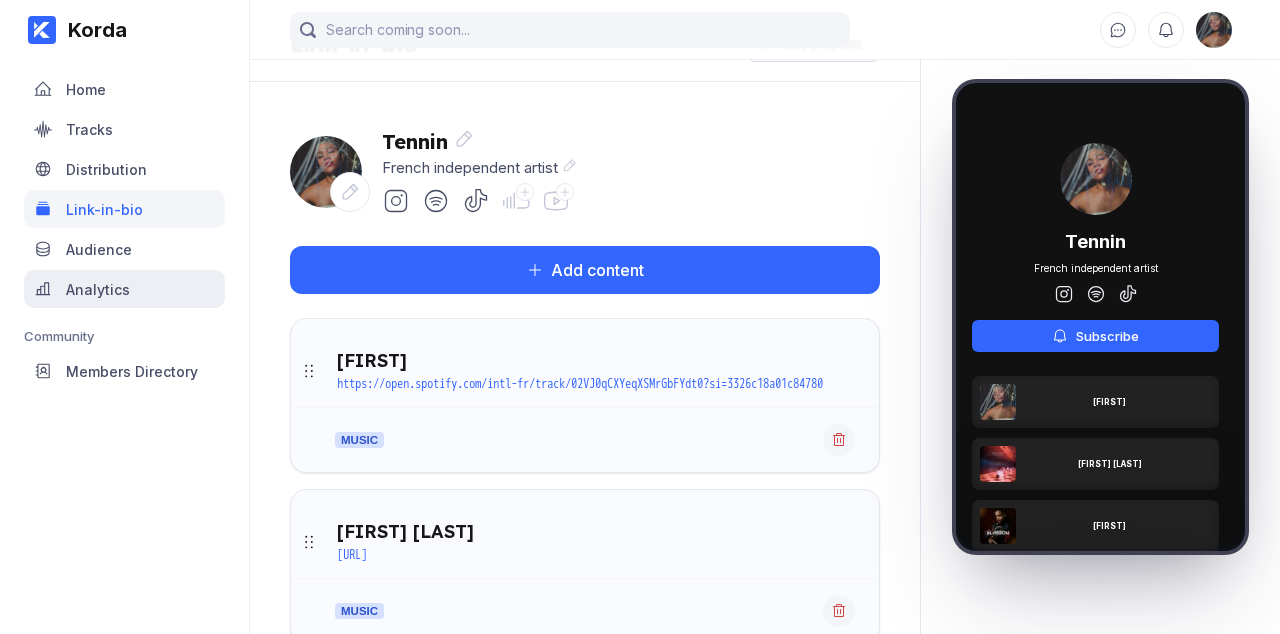 click on "Analytics" at bounding box center [98, 289] 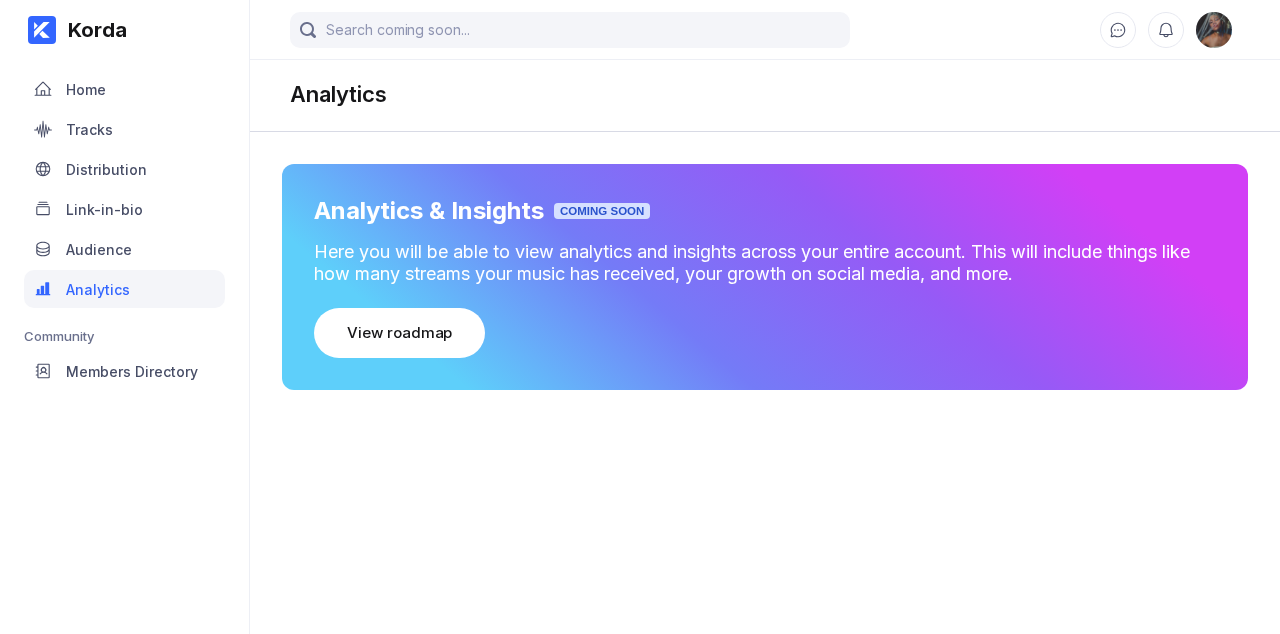 scroll, scrollTop: 0, scrollLeft: 0, axis: both 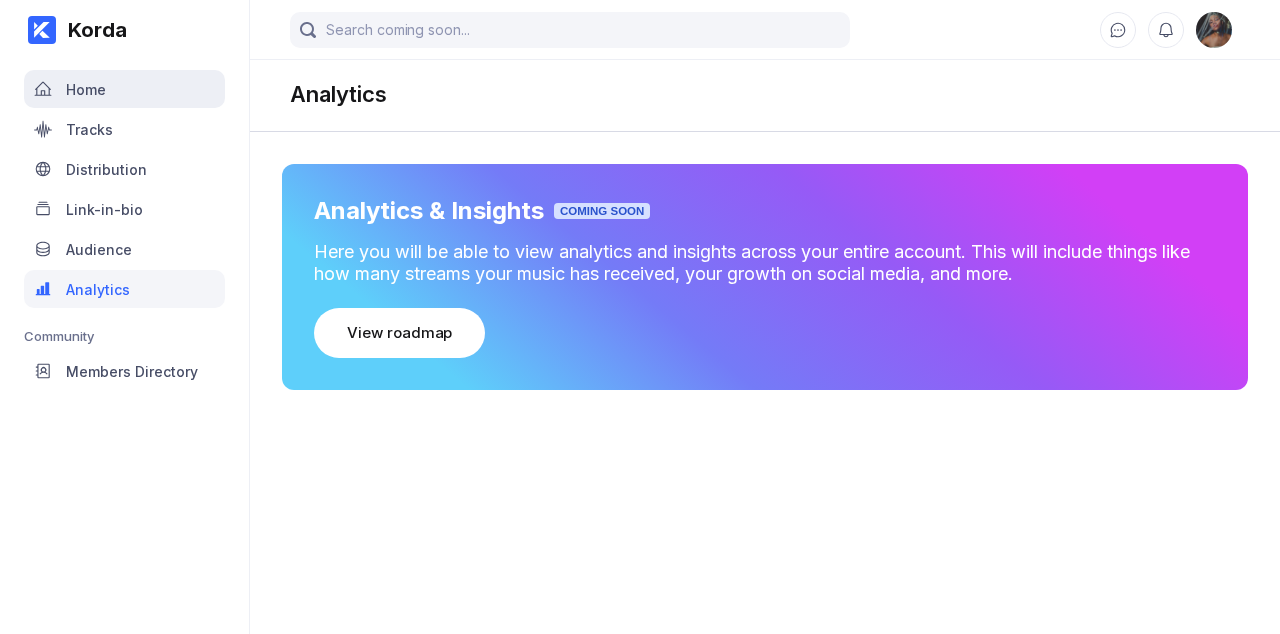 click on "Home" at bounding box center [124, 89] 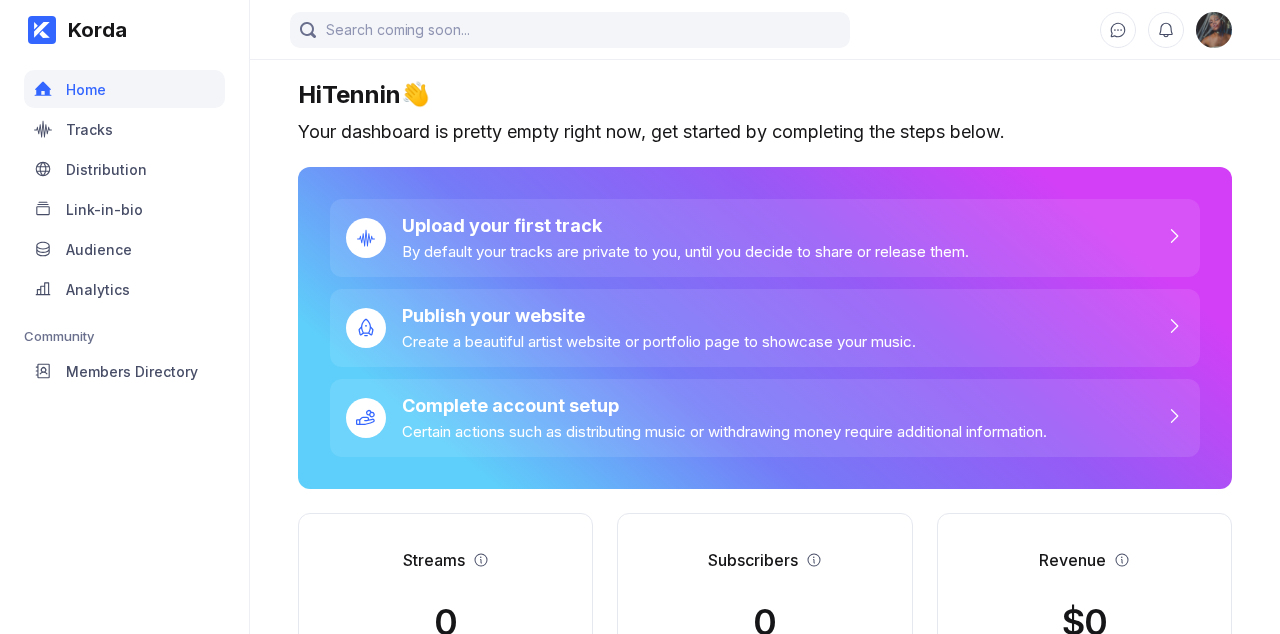scroll, scrollTop: 0, scrollLeft: 0, axis: both 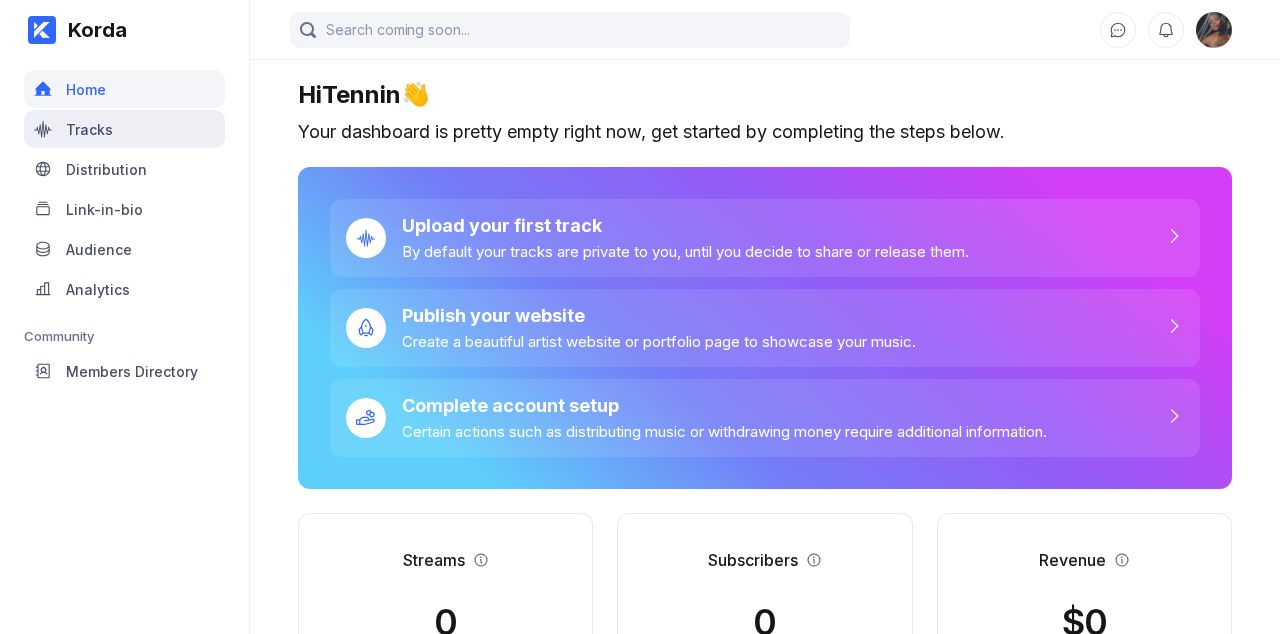 click on "Tracks" at bounding box center [124, 129] 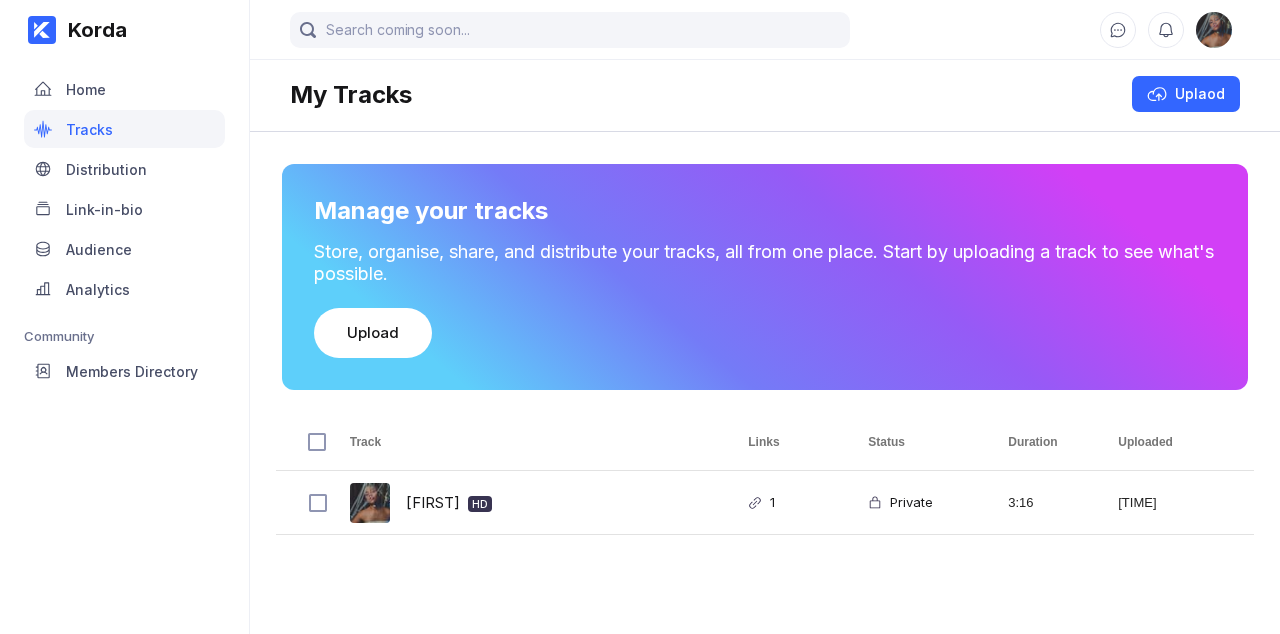 scroll, scrollTop: 140, scrollLeft: 0, axis: vertical 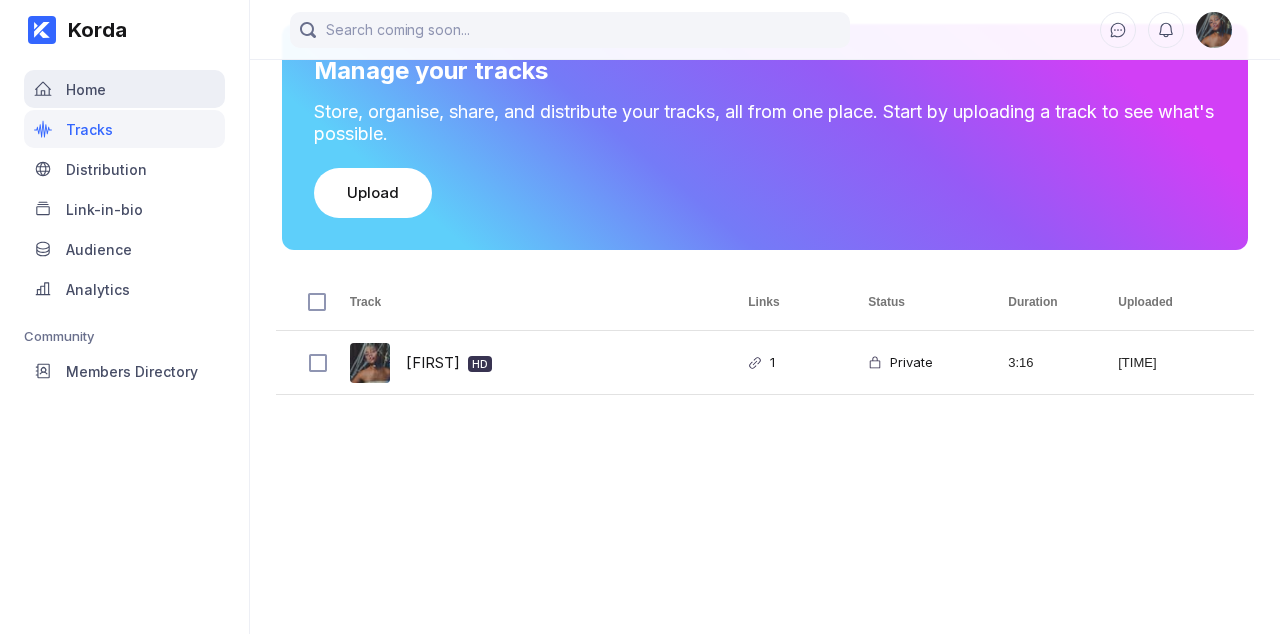 click on "Home" at bounding box center [124, 89] 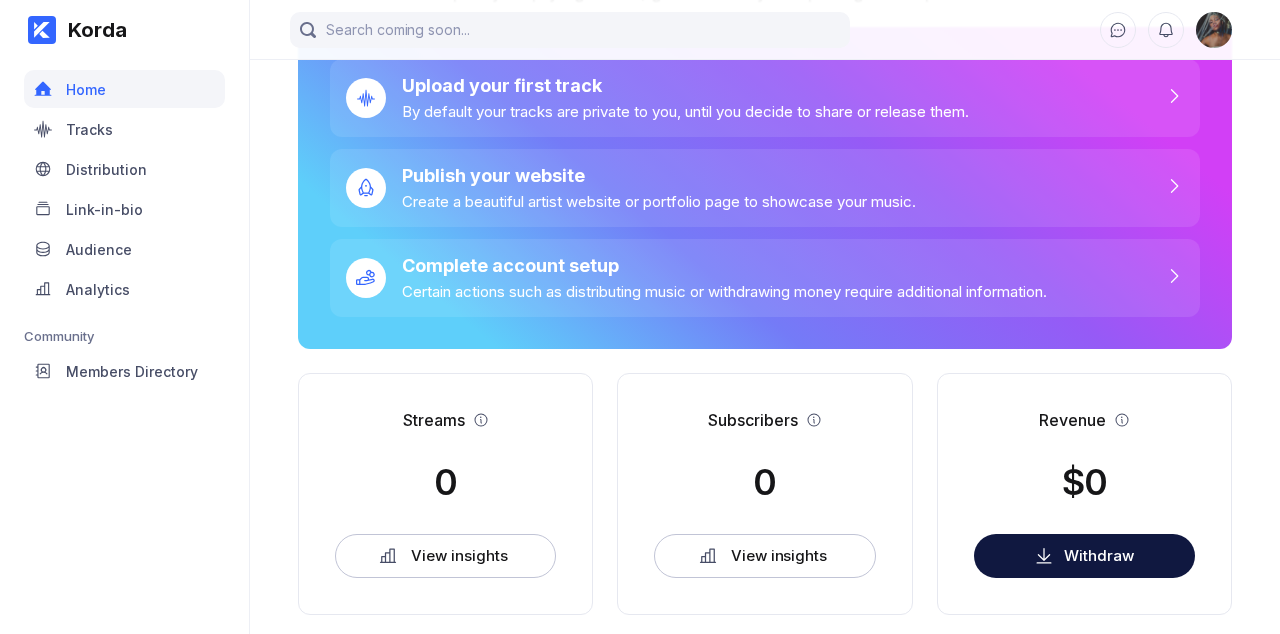 scroll, scrollTop: 0, scrollLeft: 0, axis: both 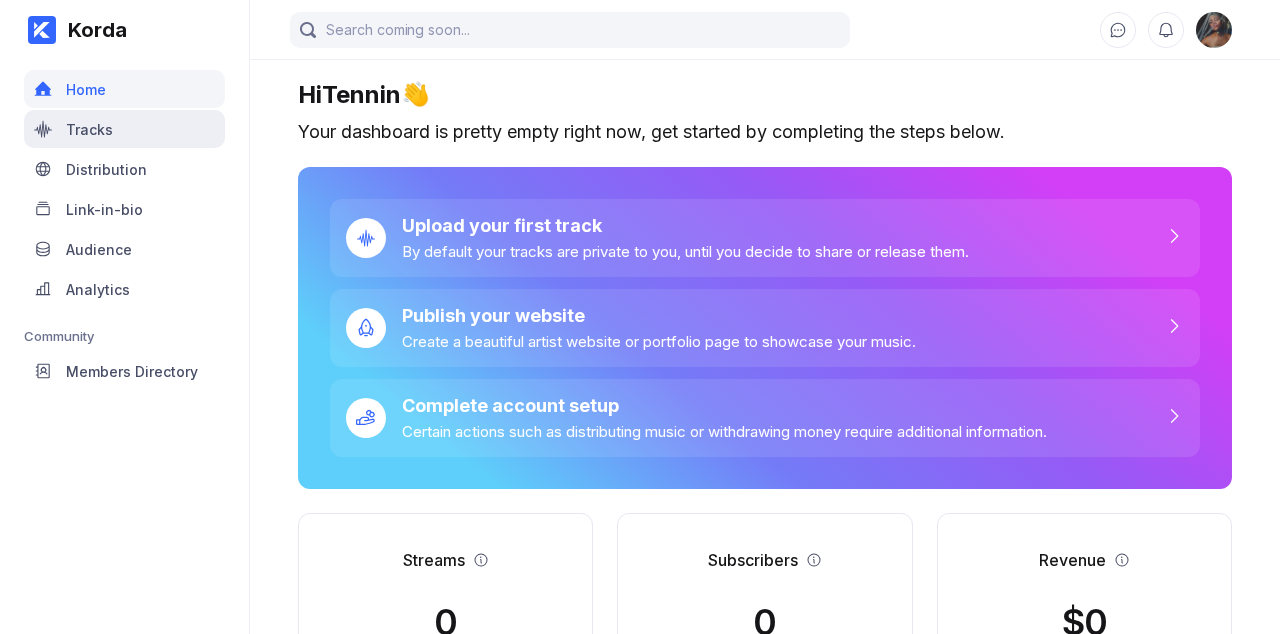 click on "Tracks" at bounding box center [124, 129] 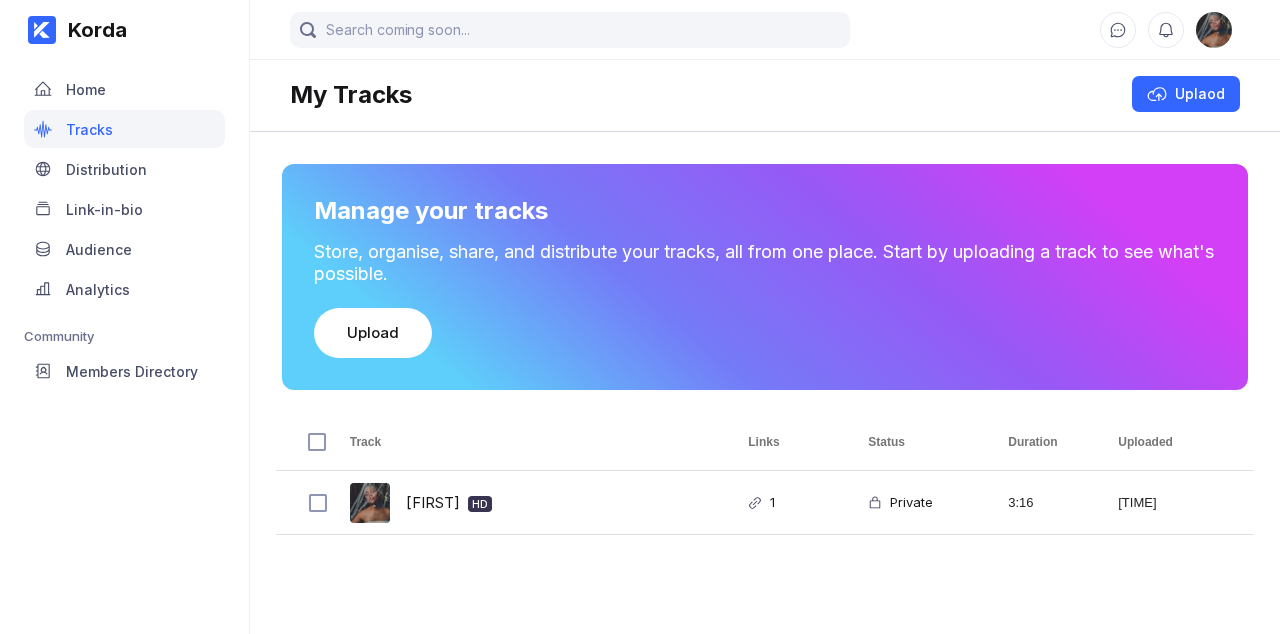 click on "Tracks" at bounding box center (124, 129) 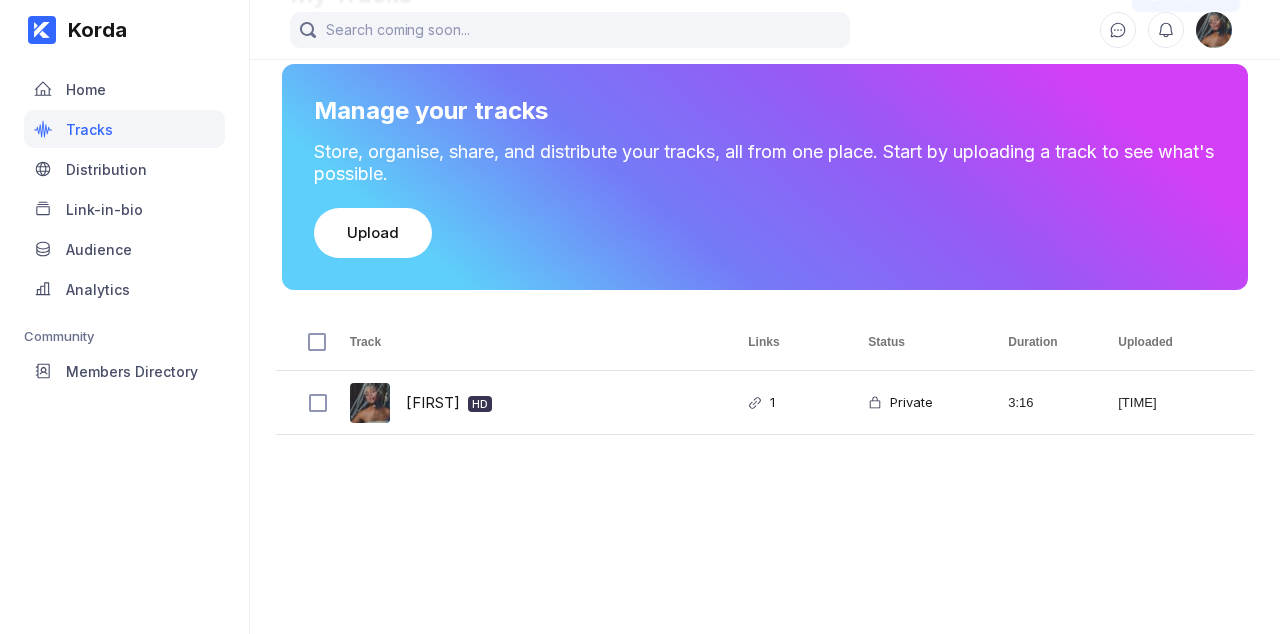scroll, scrollTop: 100, scrollLeft: 0, axis: vertical 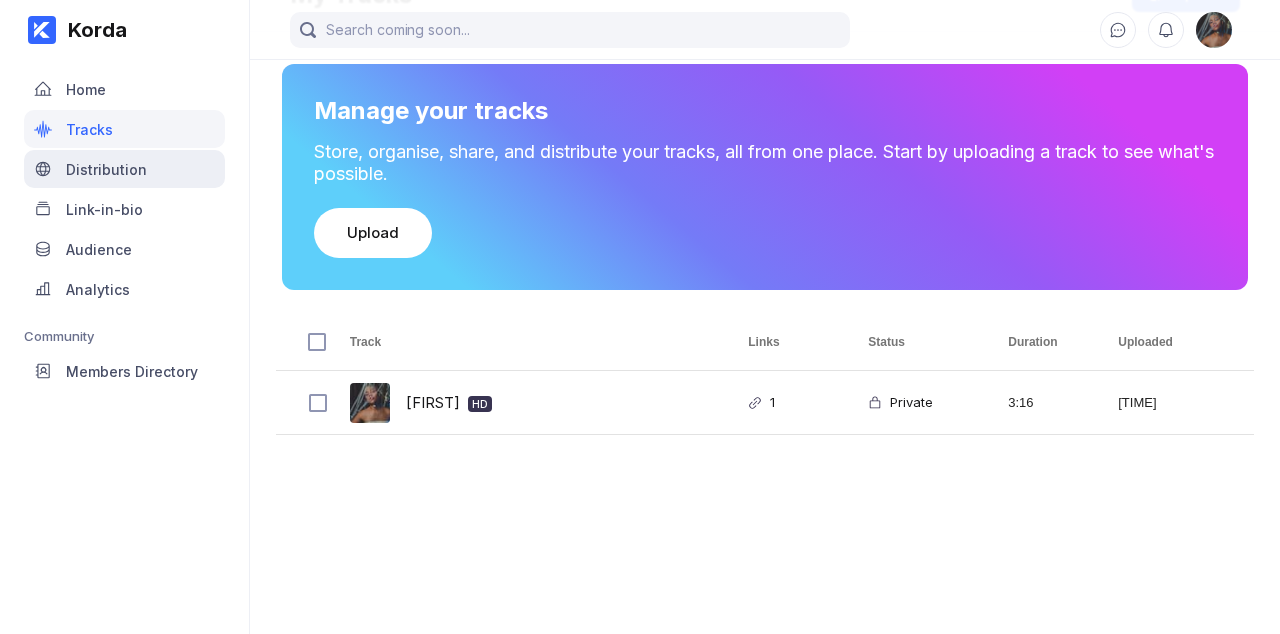 click on "Distribution" at bounding box center (106, 169) 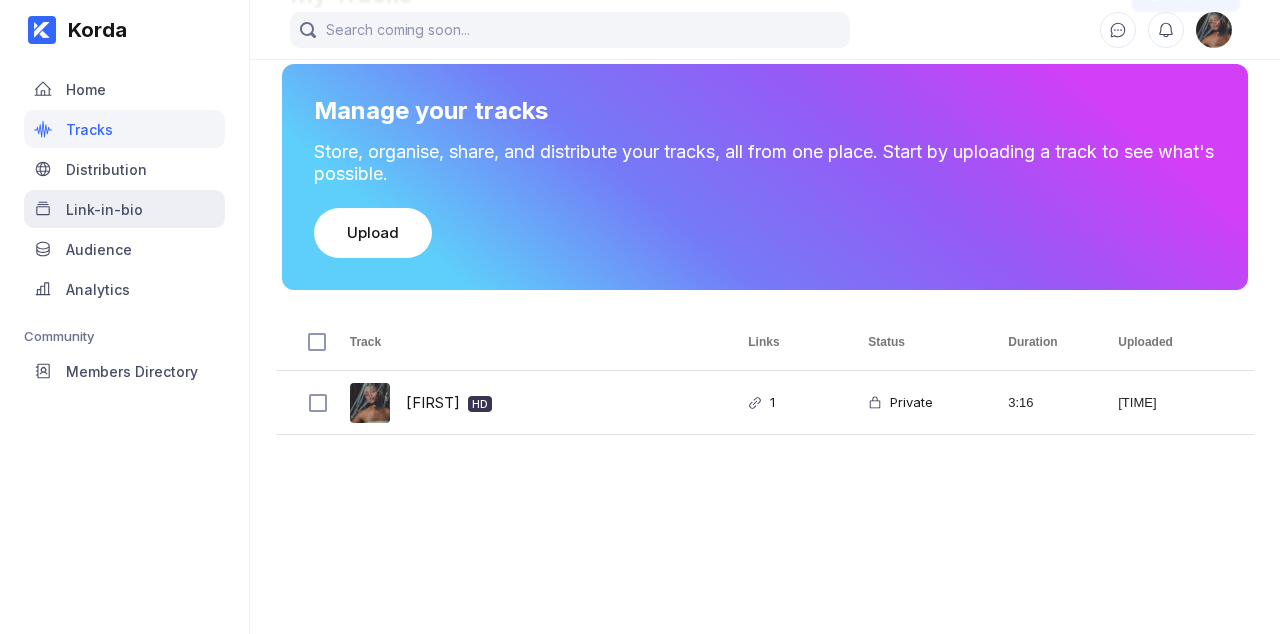click on "Link-in-bio" at bounding box center (124, 209) 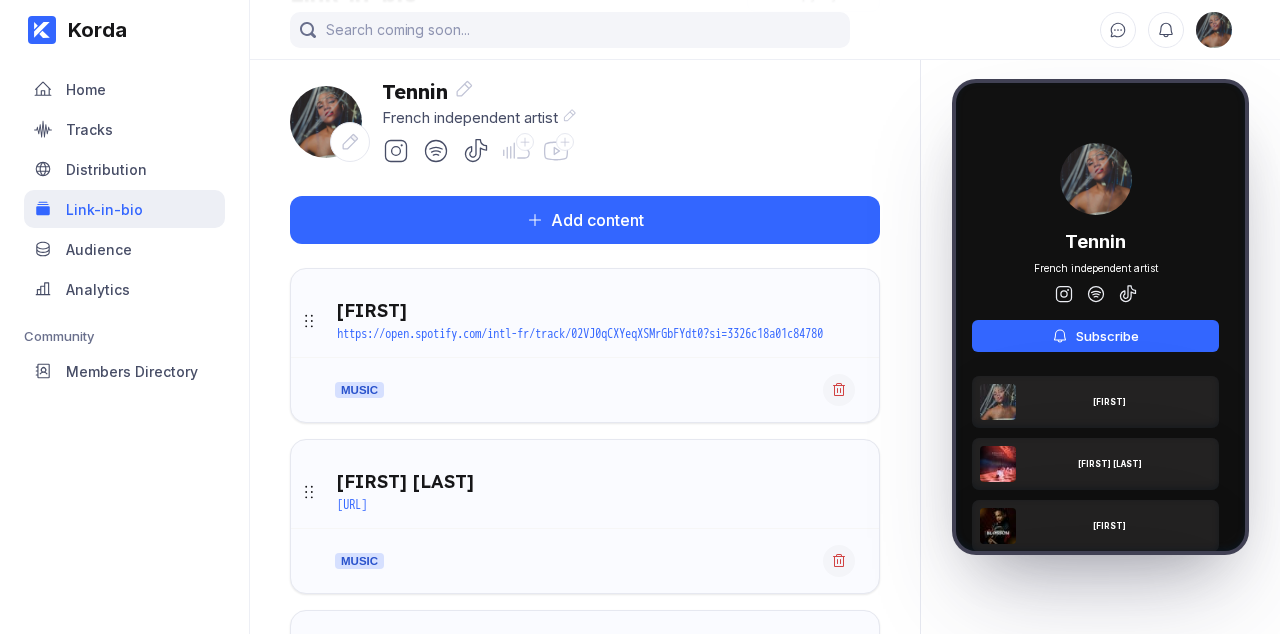scroll, scrollTop: 0, scrollLeft: 0, axis: both 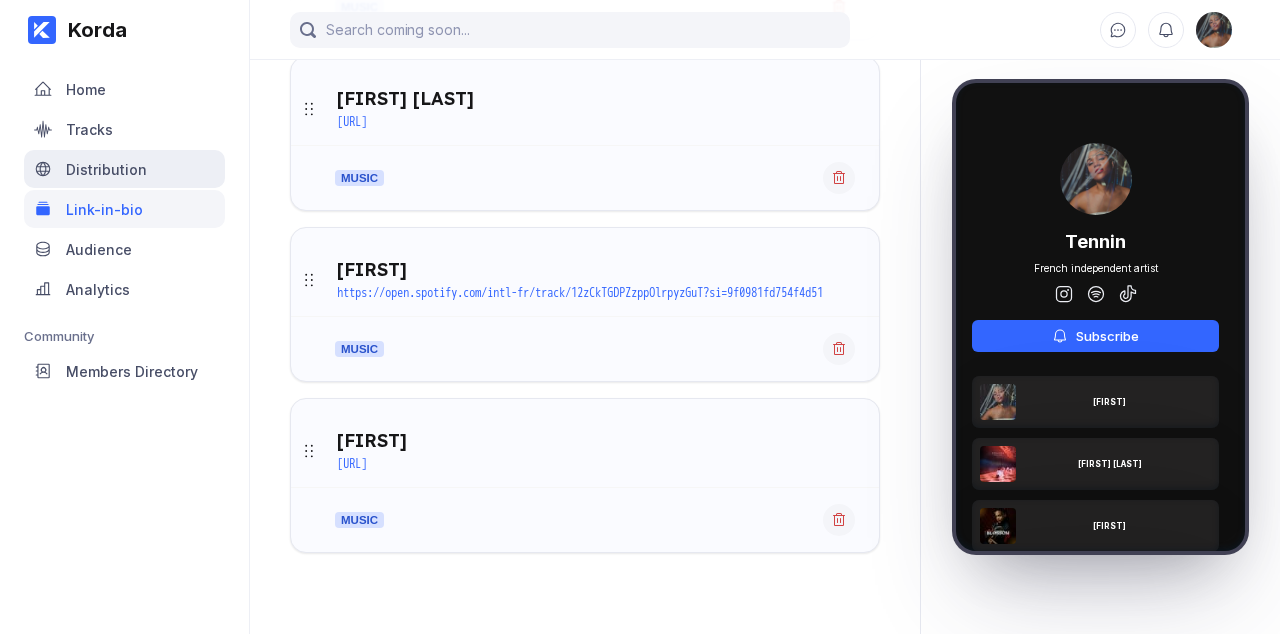 click on "Distribution" at bounding box center (124, 169) 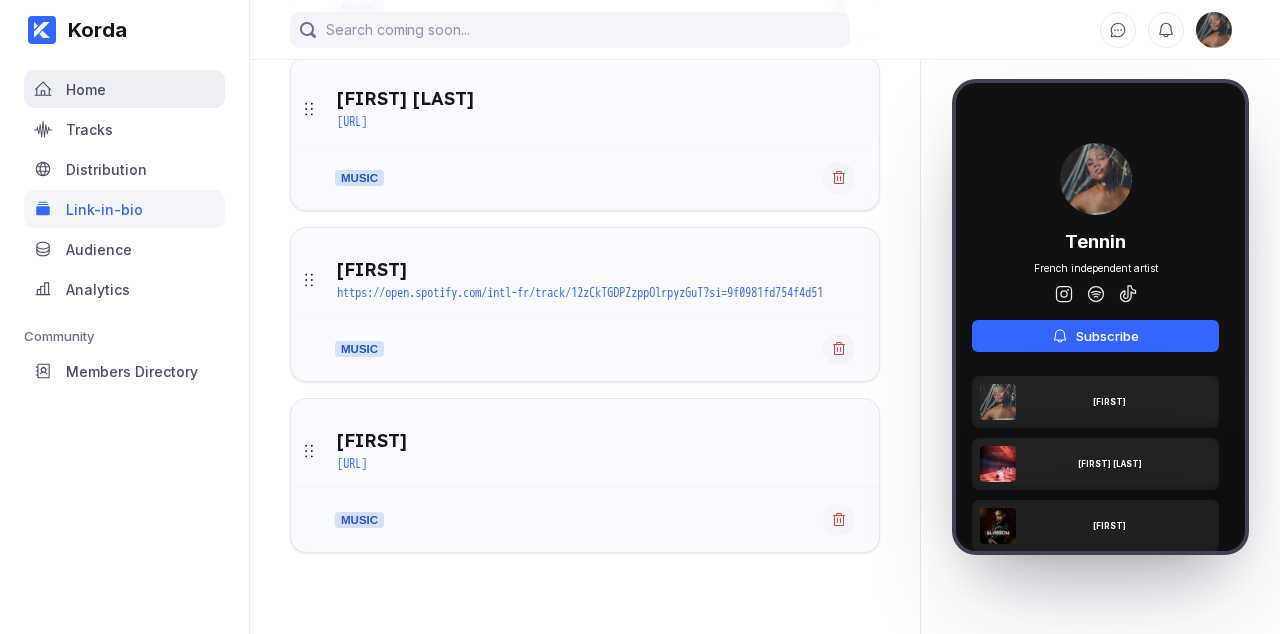 click on "Home" at bounding box center [86, 89] 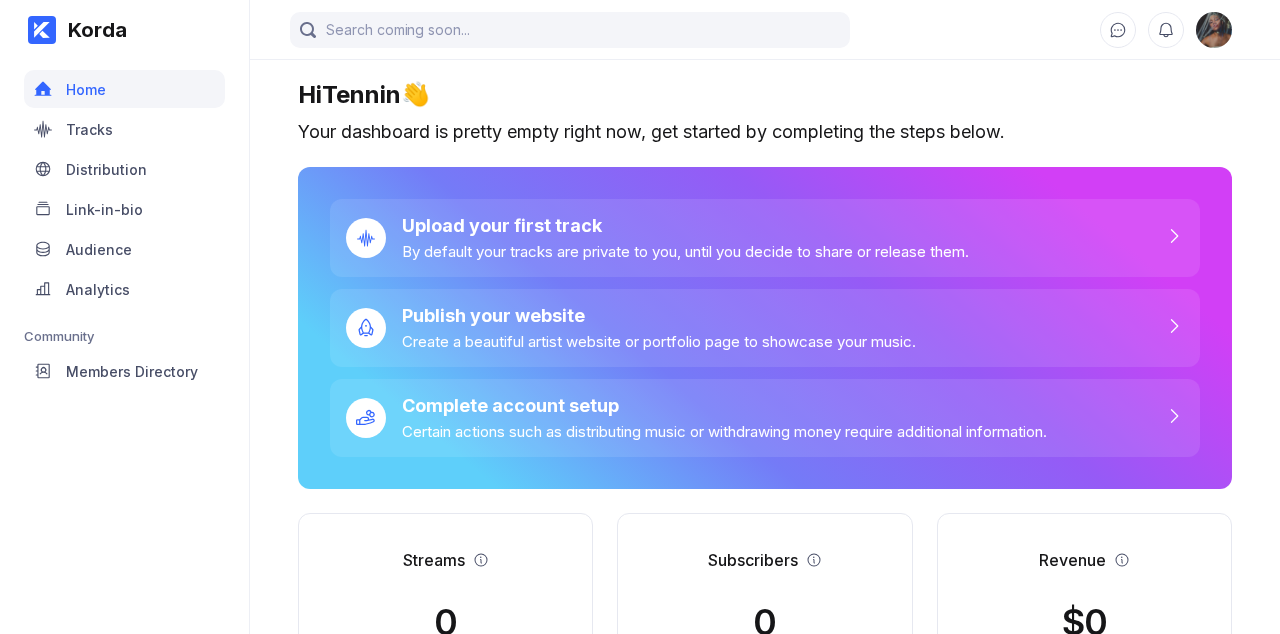 scroll, scrollTop: 0, scrollLeft: 0, axis: both 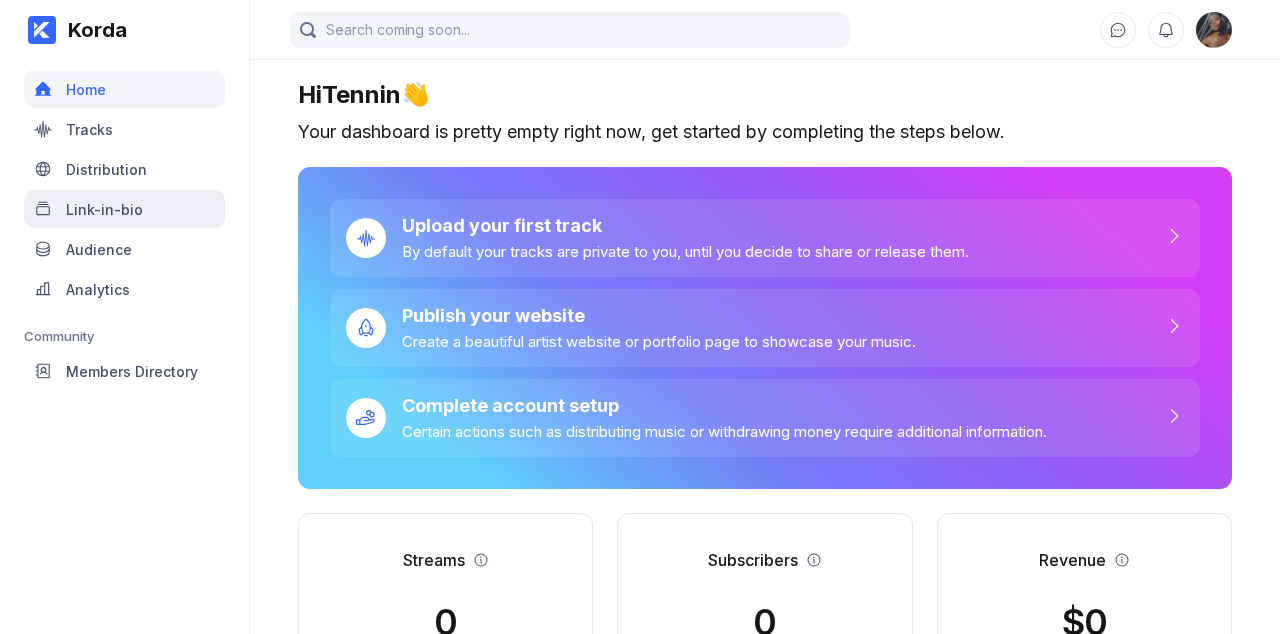 click on "Link-in-bio" at bounding box center (124, 209) 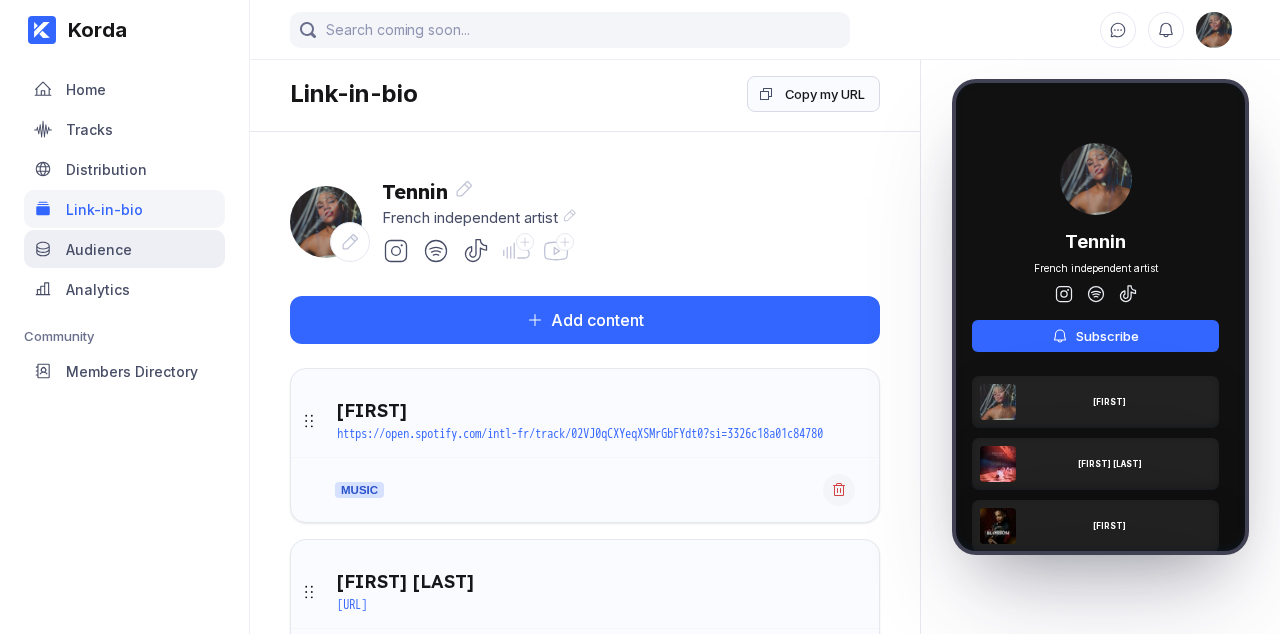 click on "Audience" at bounding box center (99, 249) 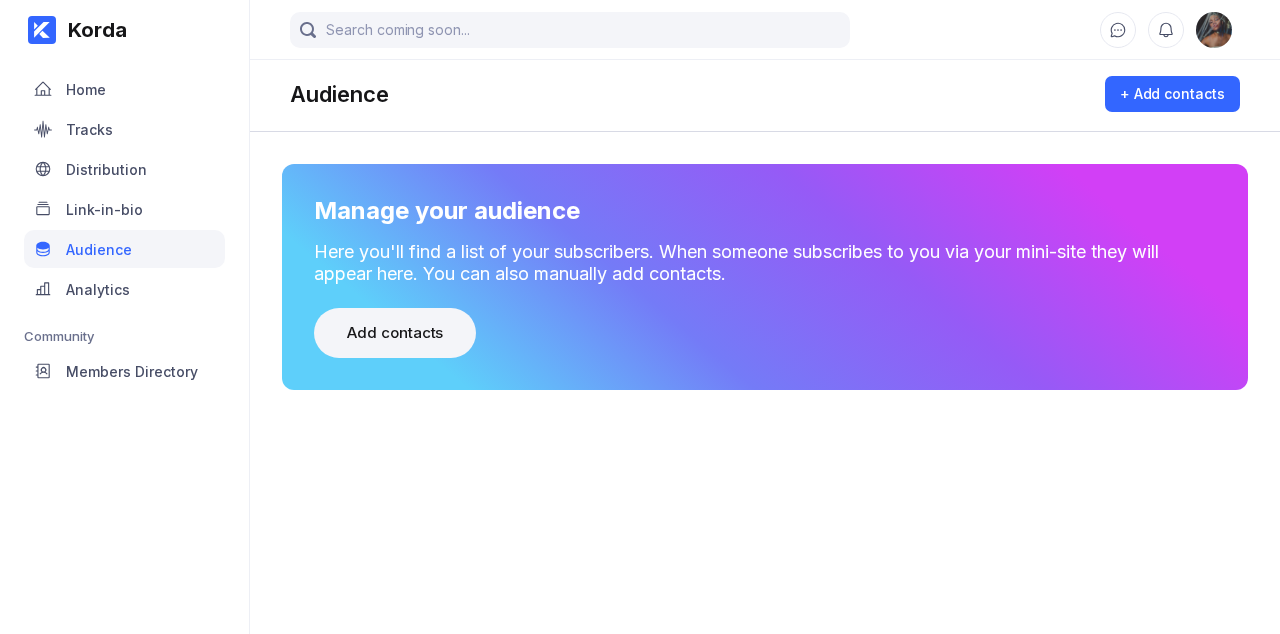 scroll, scrollTop: 0, scrollLeft: 0, axis: both 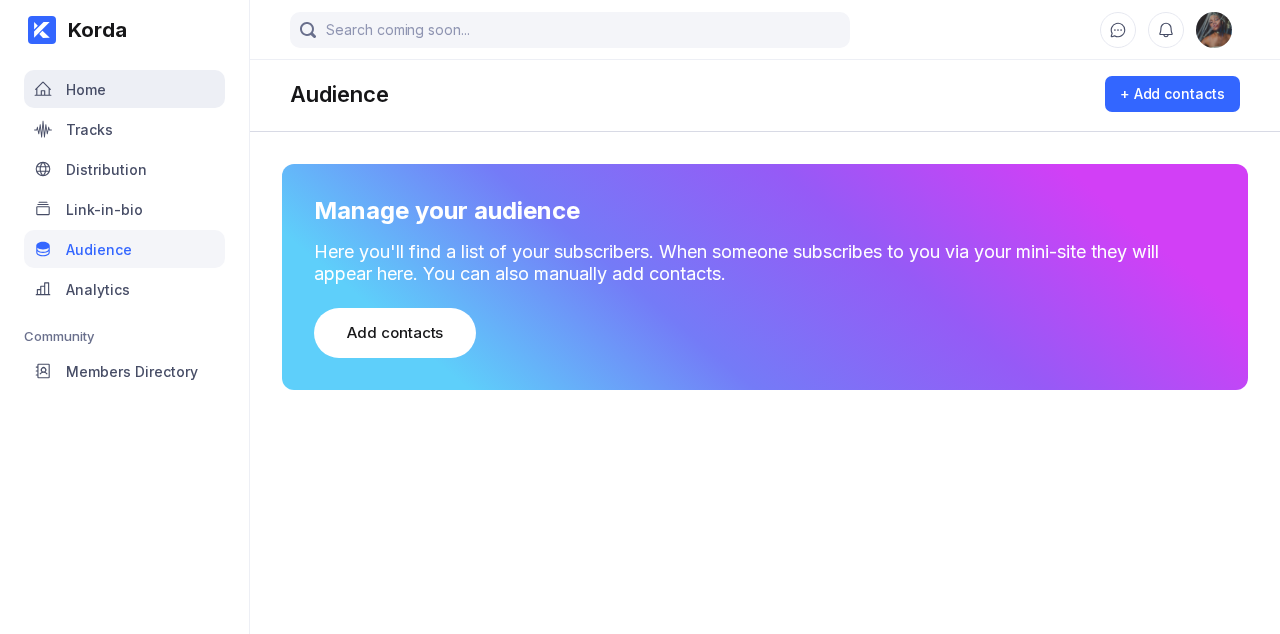 click on "Home" at bounding box center (124, 89) 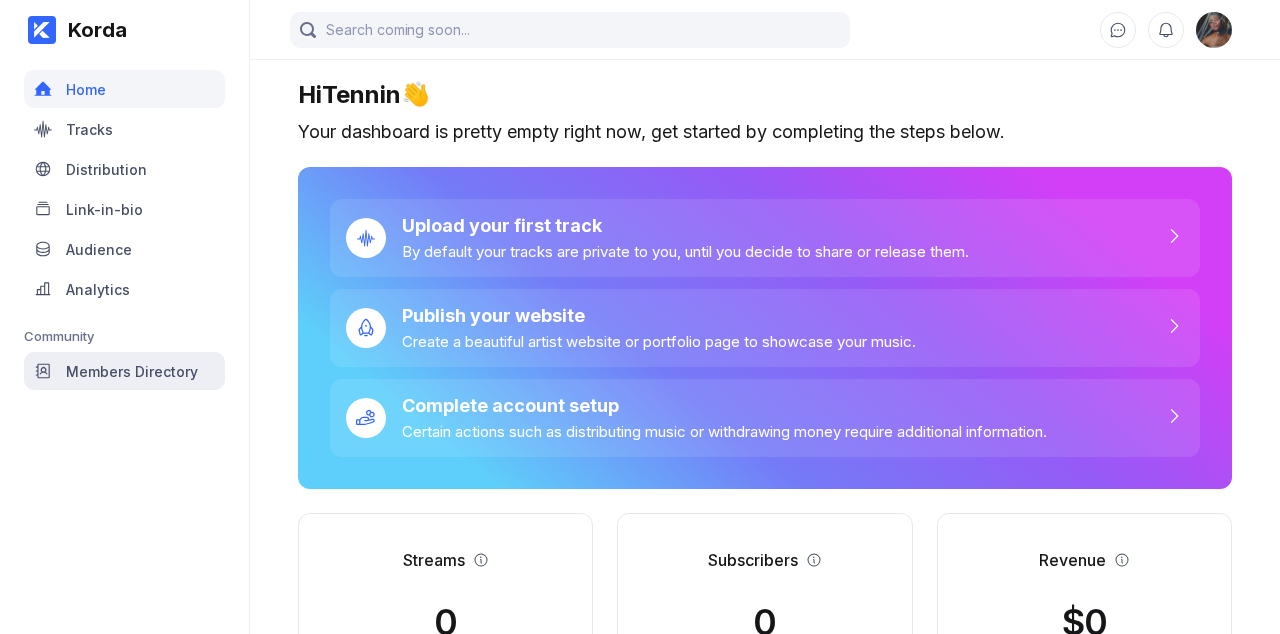 click on "Members Directory" at bounding box center (132, 371) 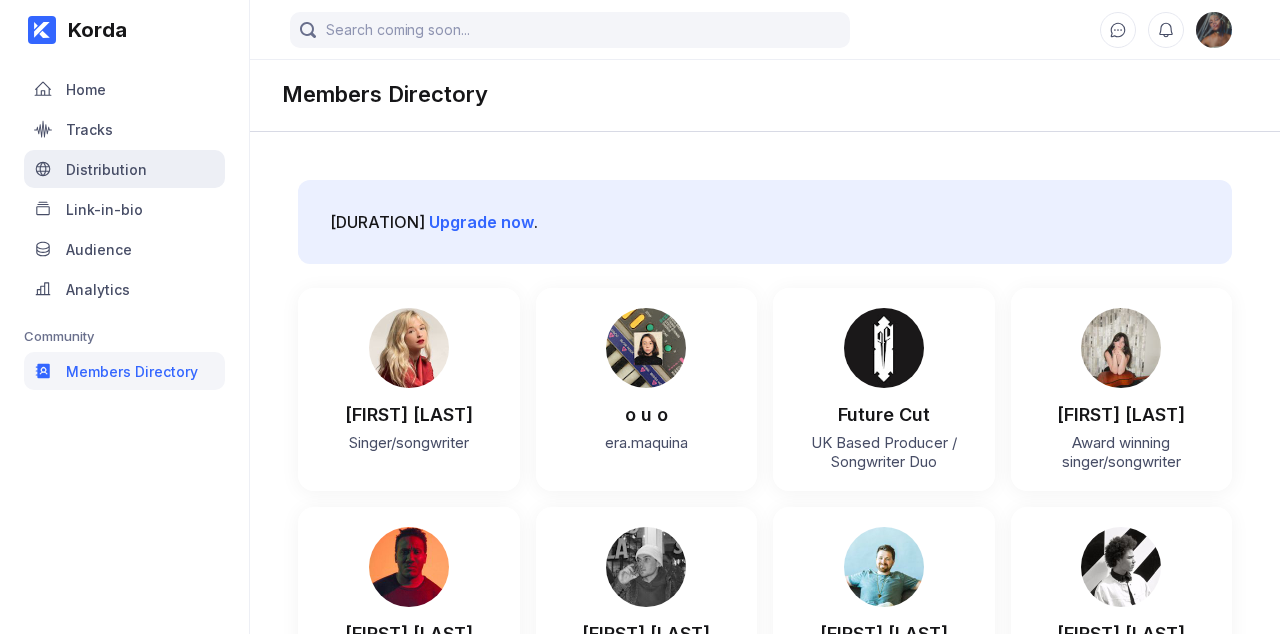 click on "Distribution" at bounding box center [124, 169] 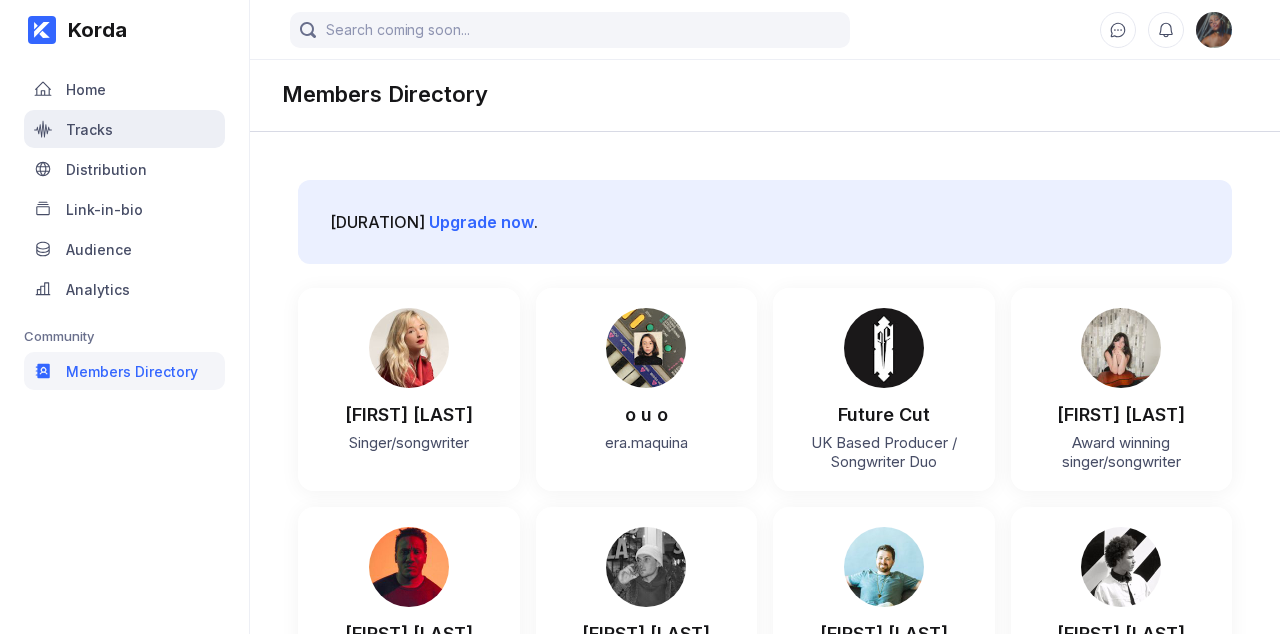 click on "Tracks" at bounding box center [124, 129] 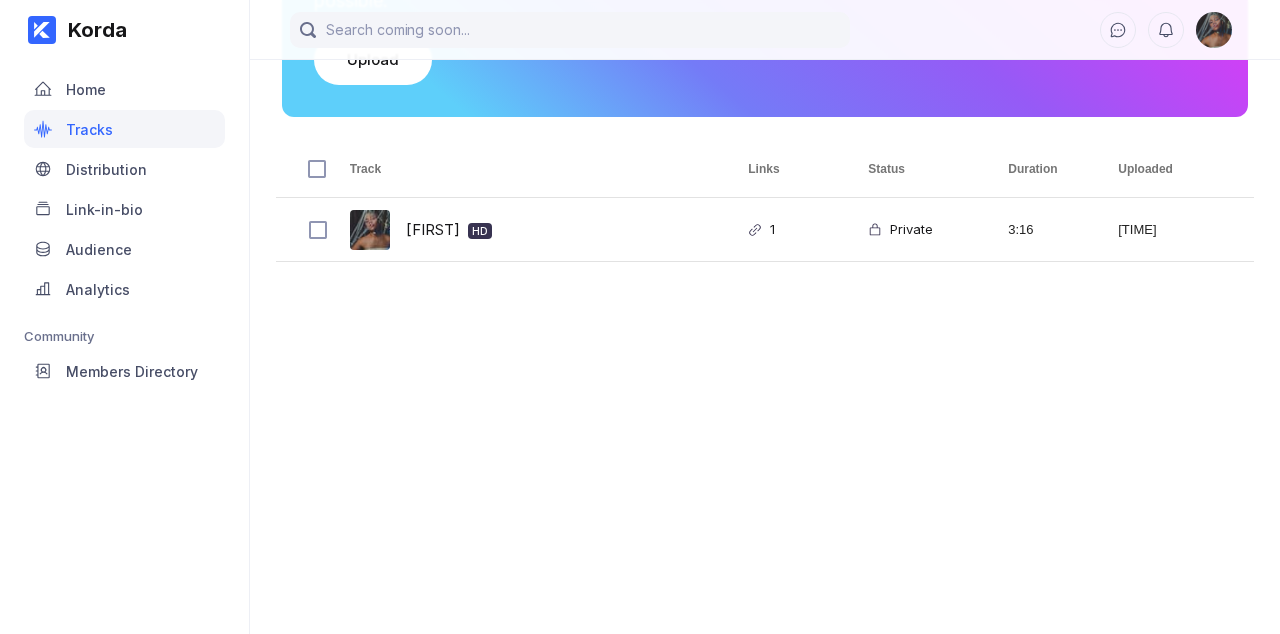 scroll, scrollTop: 326, scrollLeft: 0, axis: vertical 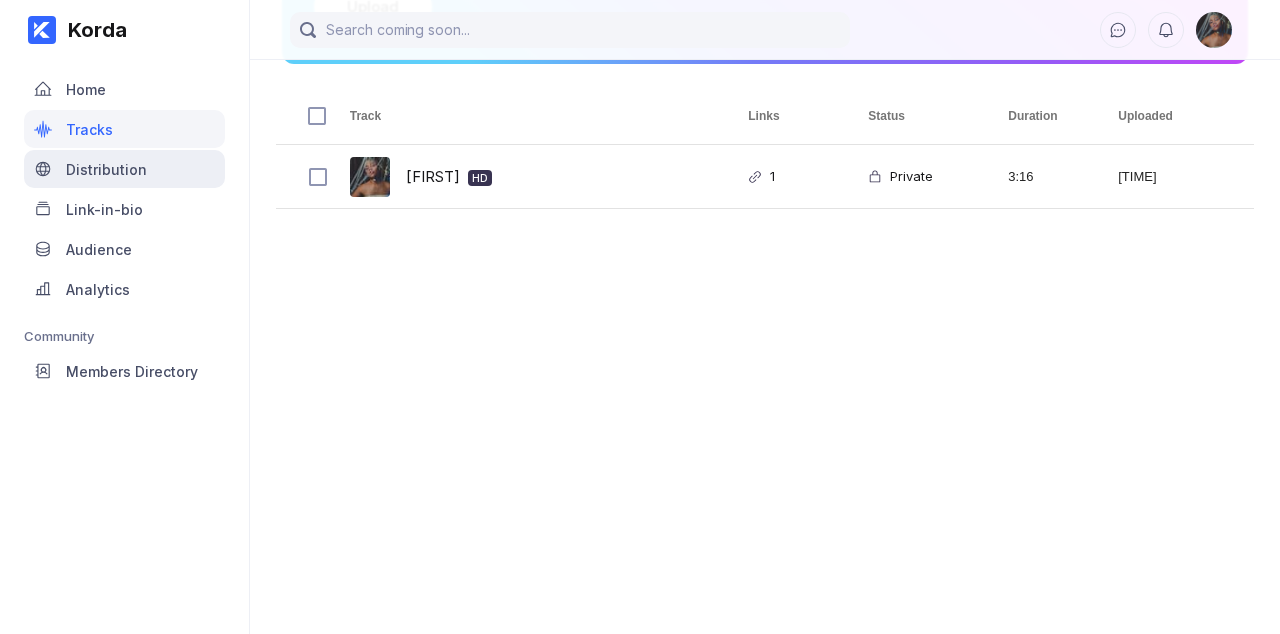click on "Distribution" at bounding box center [124, 169] 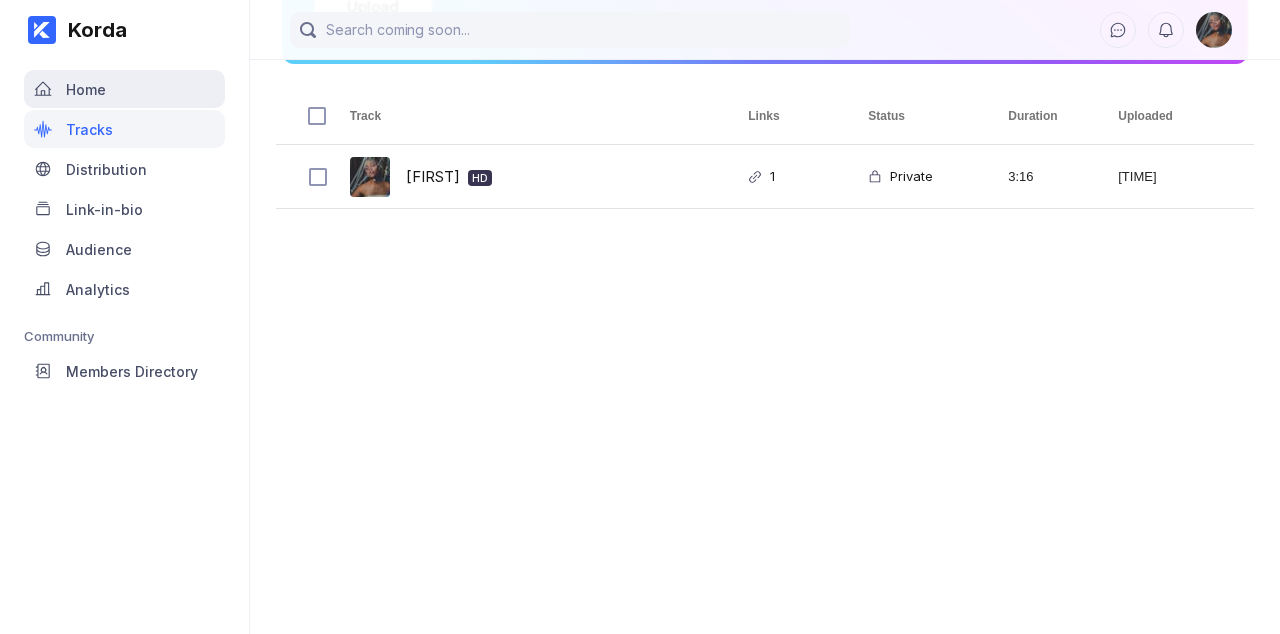 click on "Home" at bounding box center [86, 89] 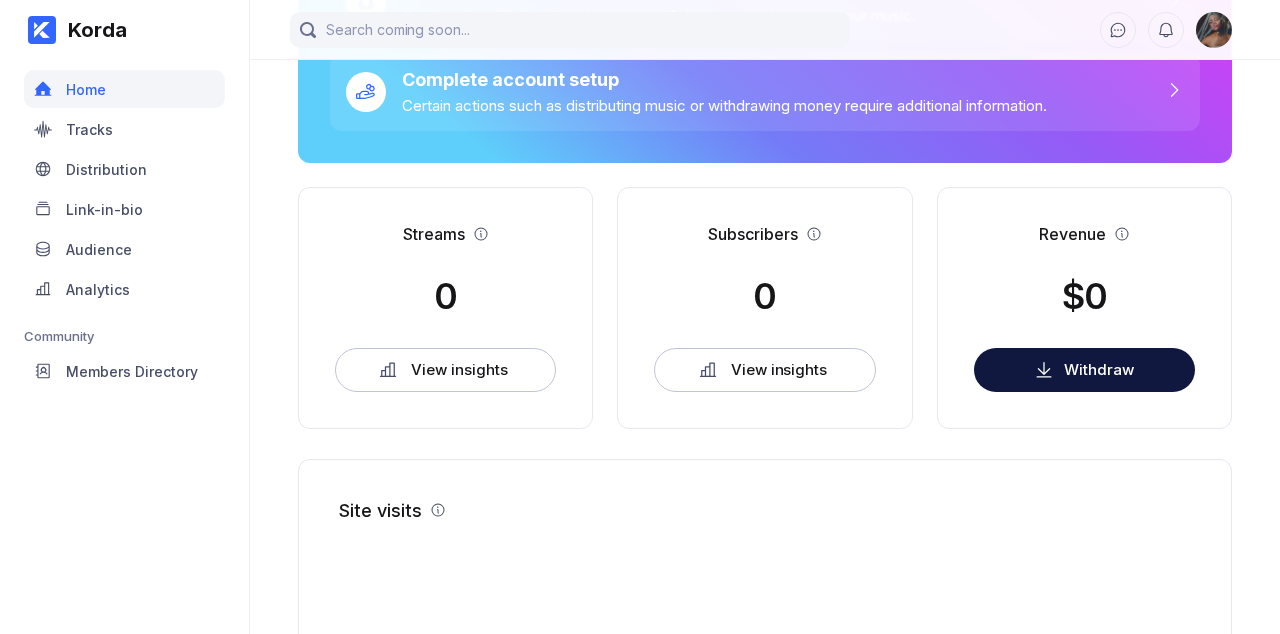 scroll, scrollTop: 0, scrollLeft: 0, axis: both 